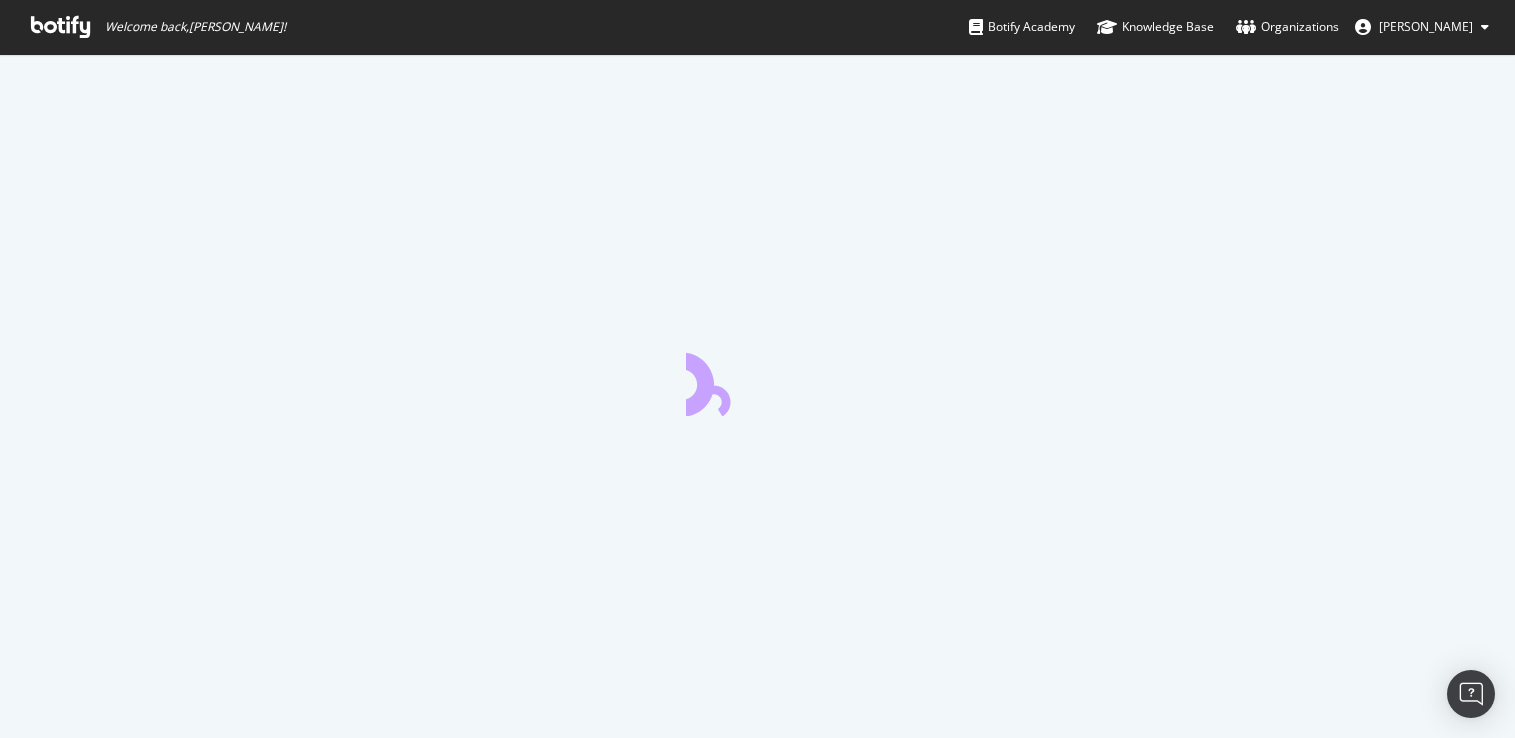 scroll, scrollTop: 0, scrollLeft: 0, axis: both 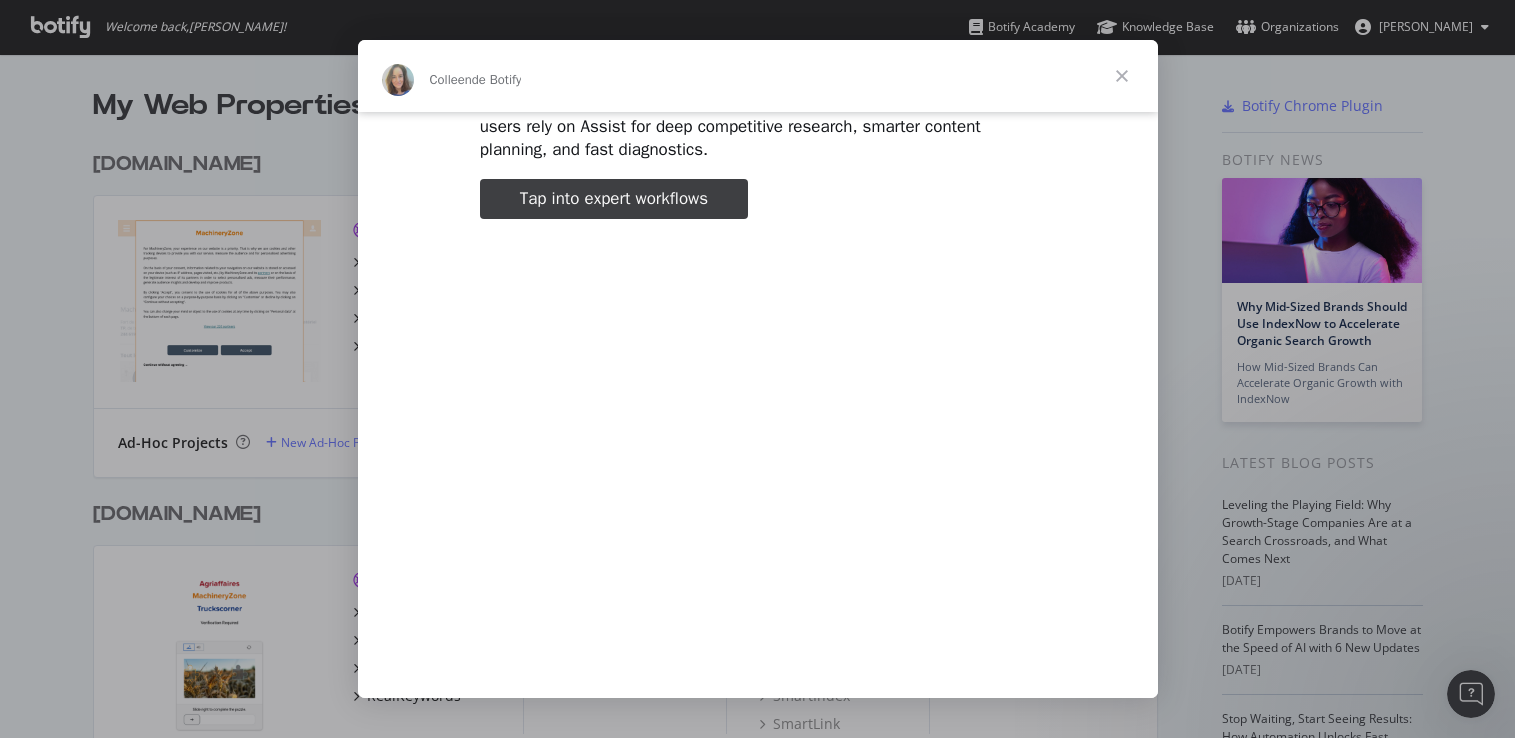 type on "822932" 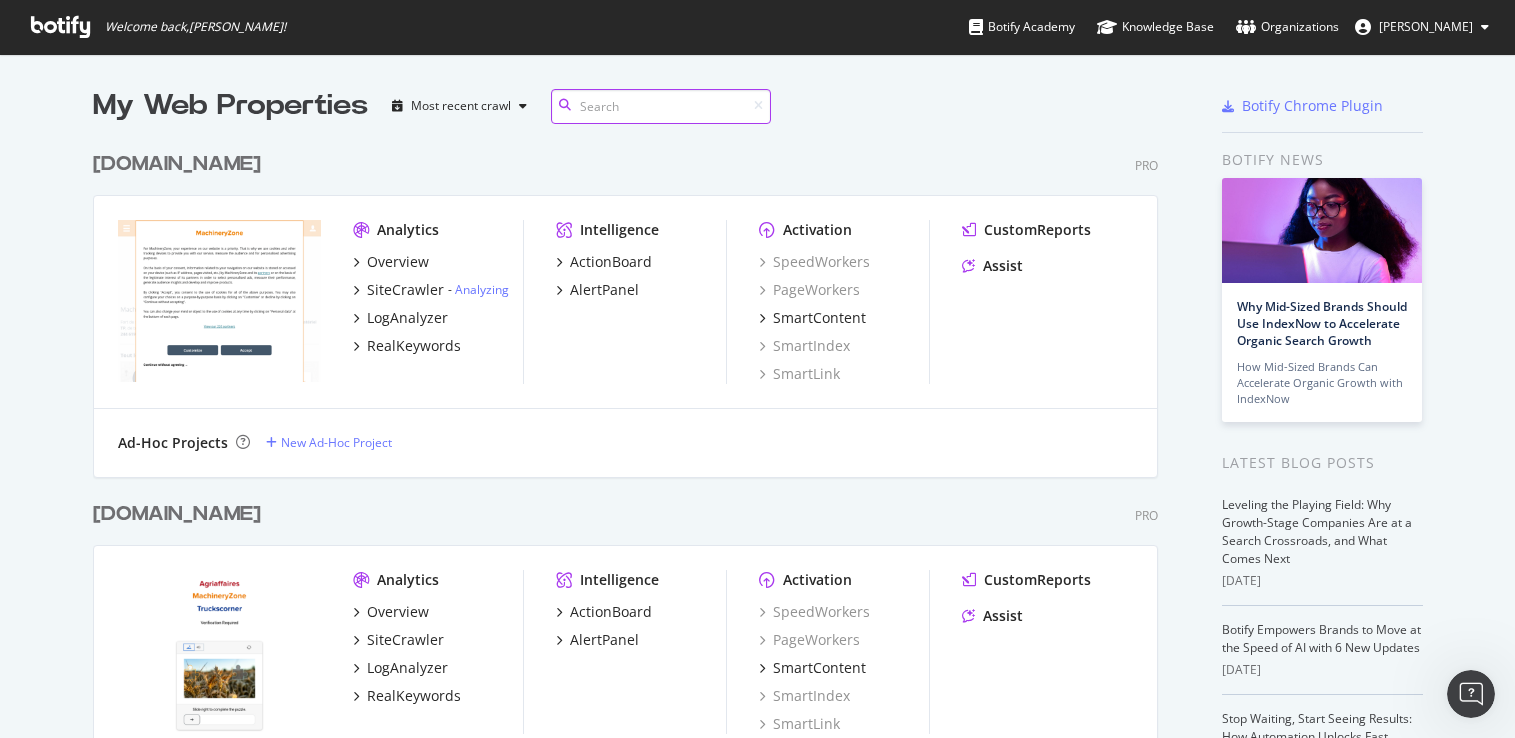 click at bounding box center [661, 106] 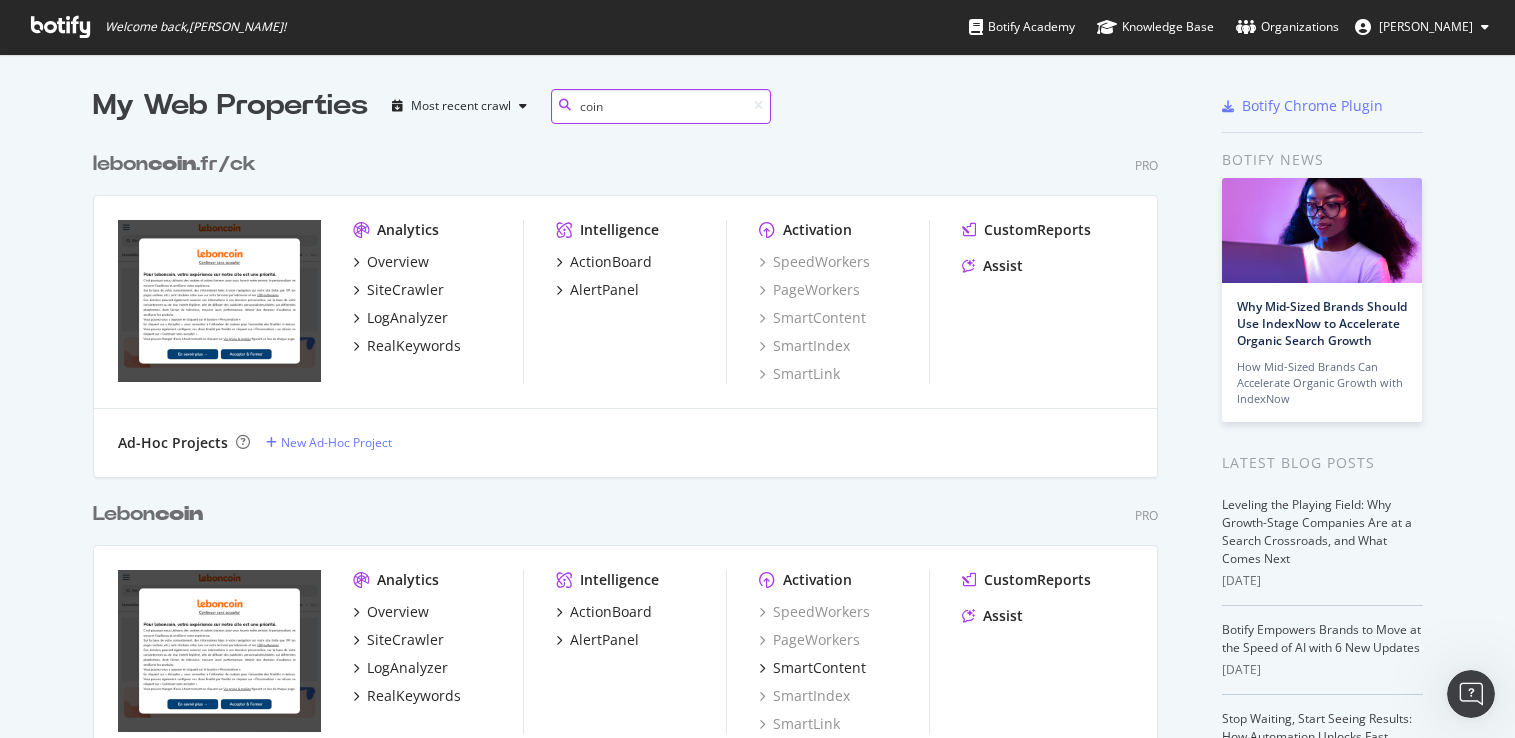 scroll, scrollTop: 1226, scrollLeft: 1081, axis: both 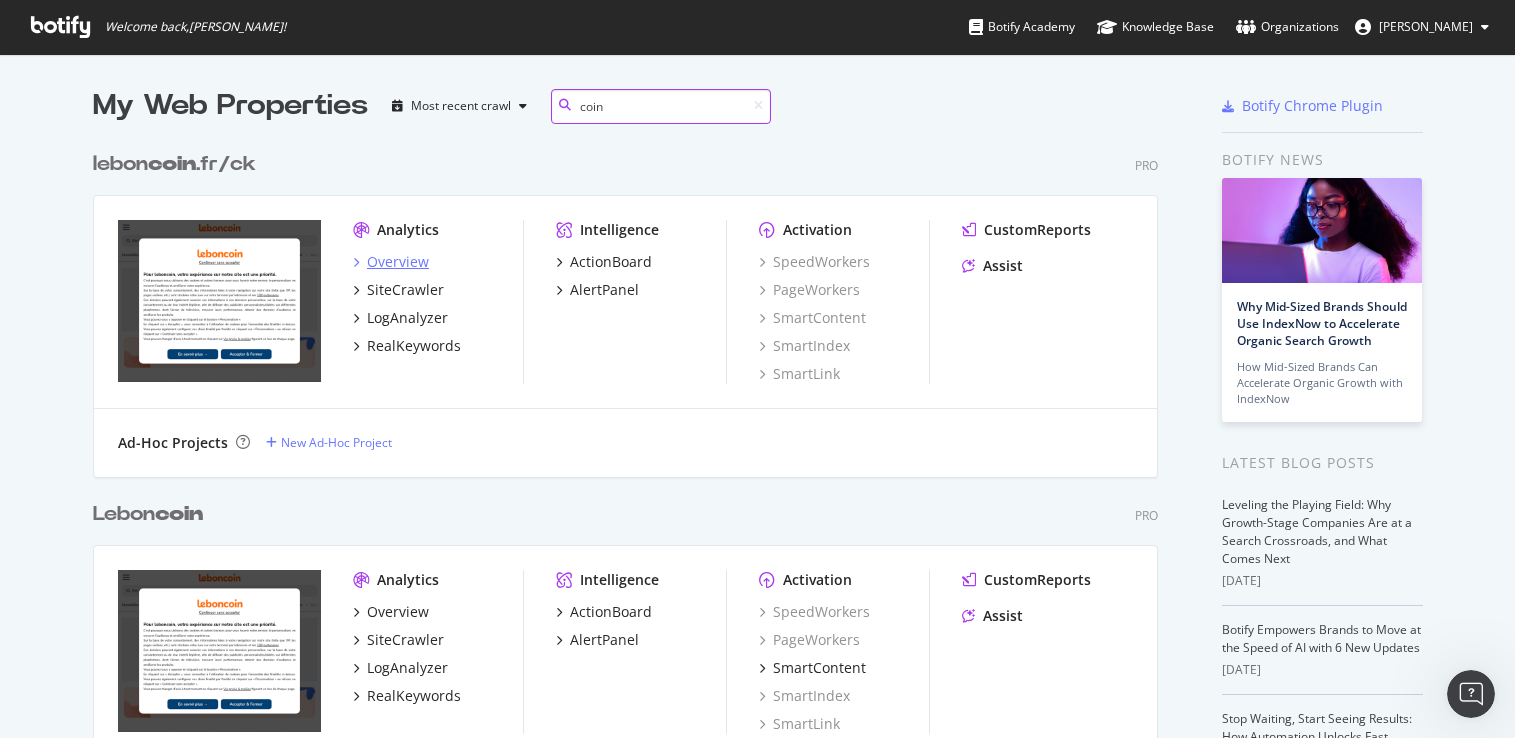 type on "coin" 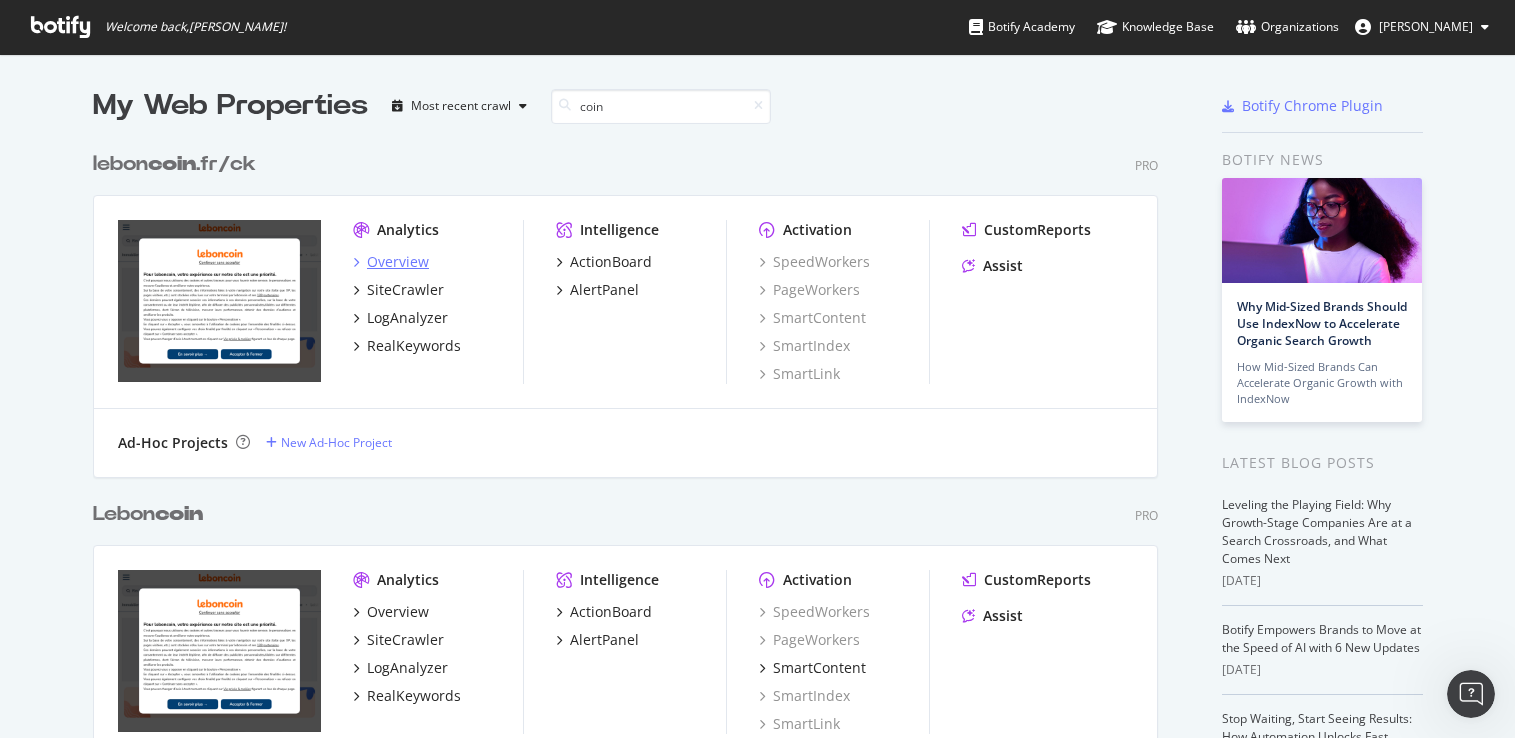 click on "Overview" at bounding box center [398, 262] 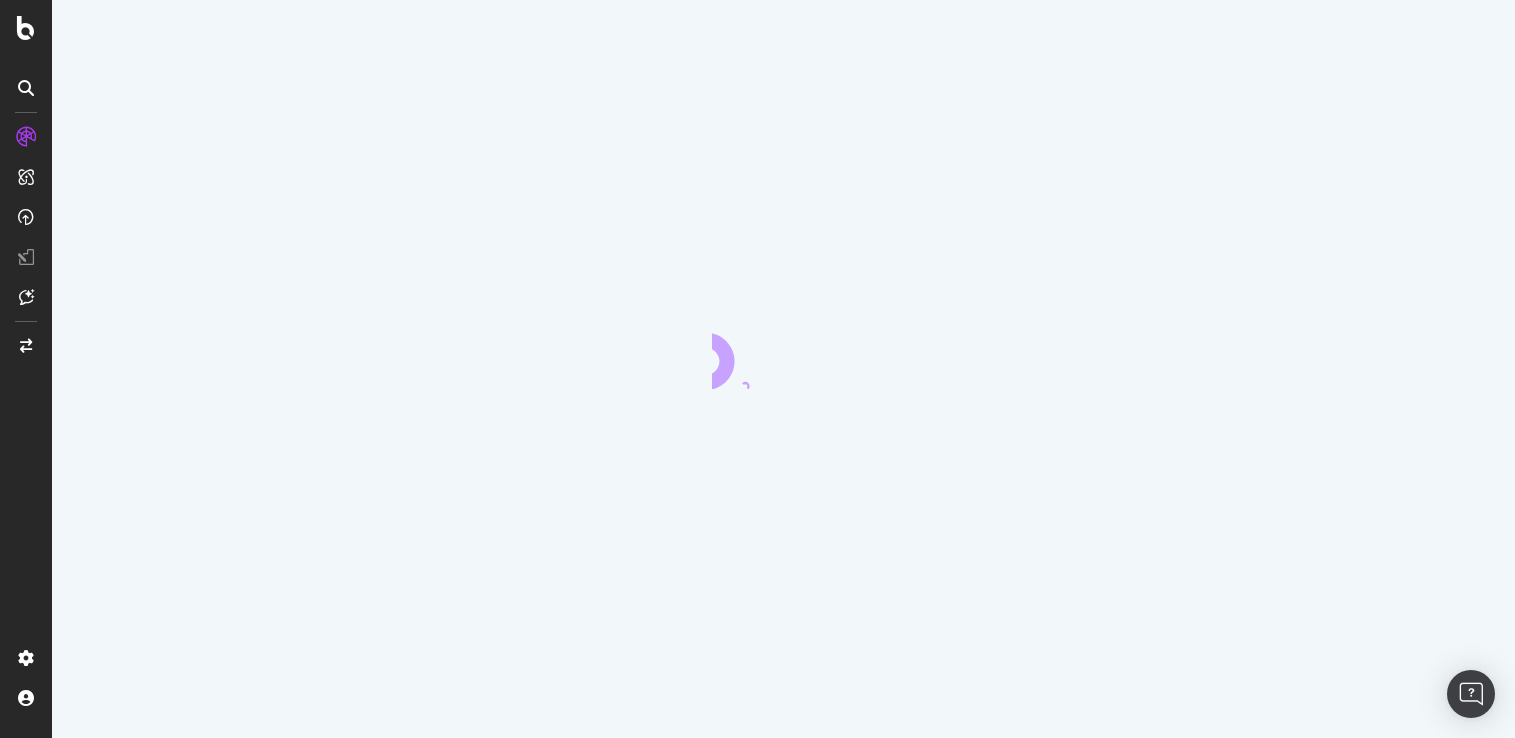 scroll, scrollTop: 0, scrollLeft: 0, axis: both 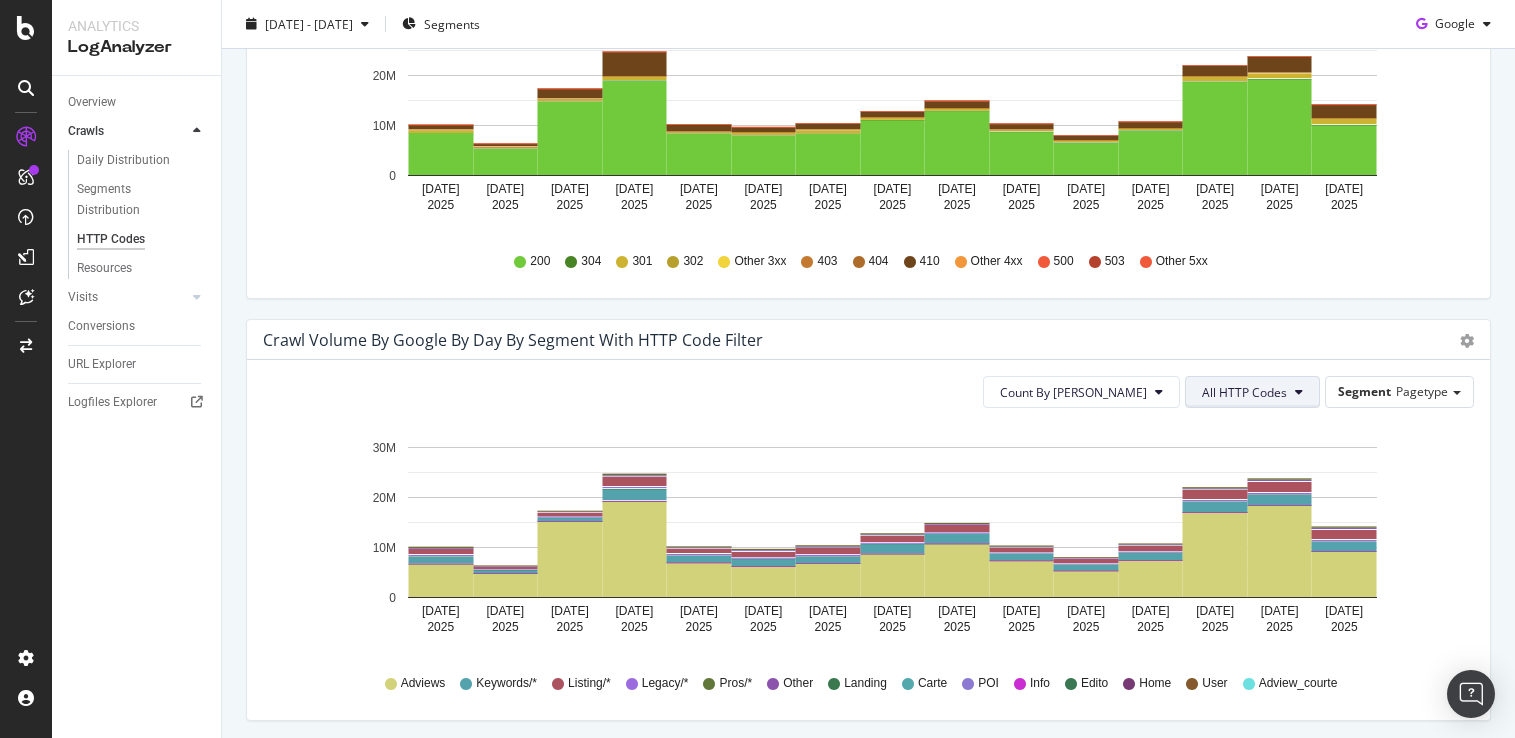 click at bounding box center [1299, 392] 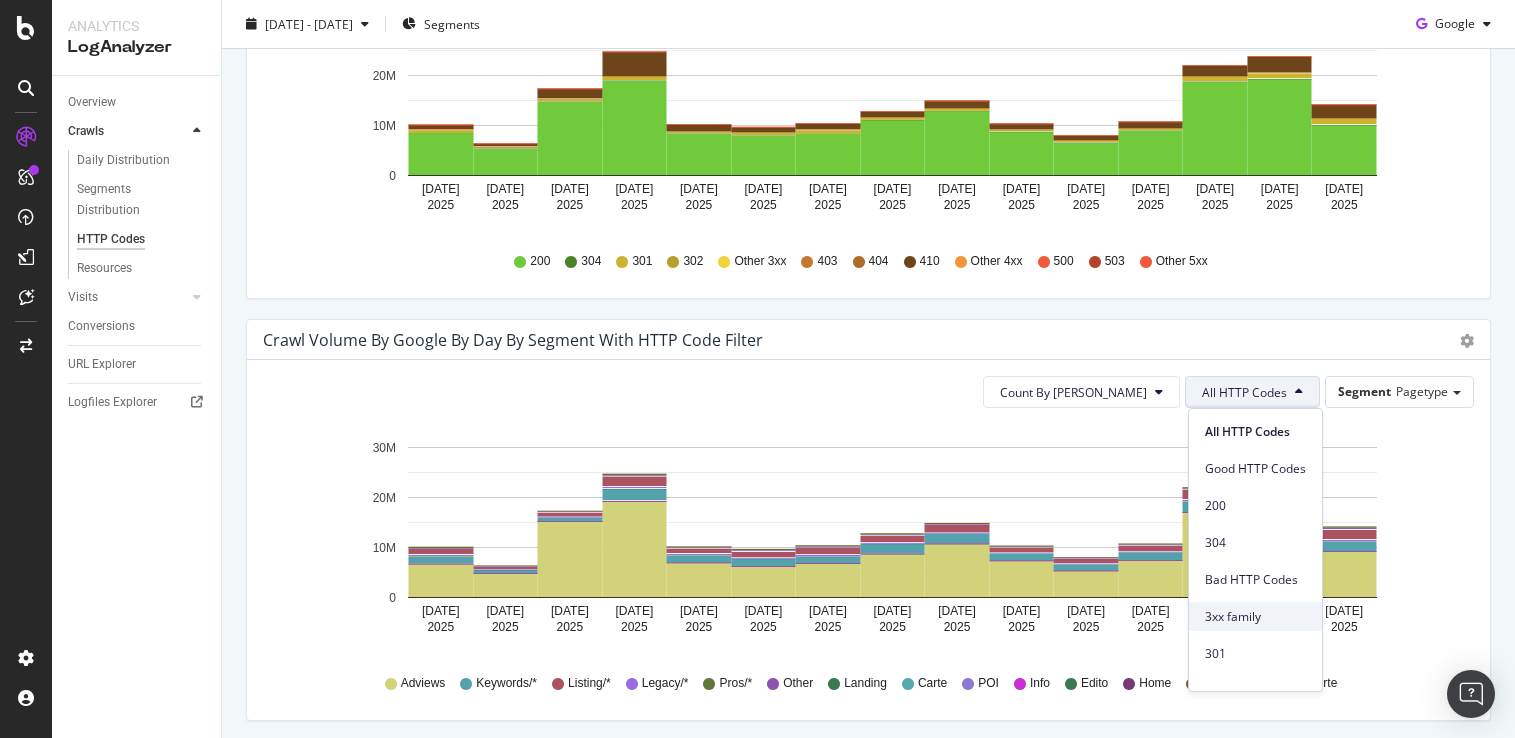 click on "3xx family" at bounding box center [1255, 617] 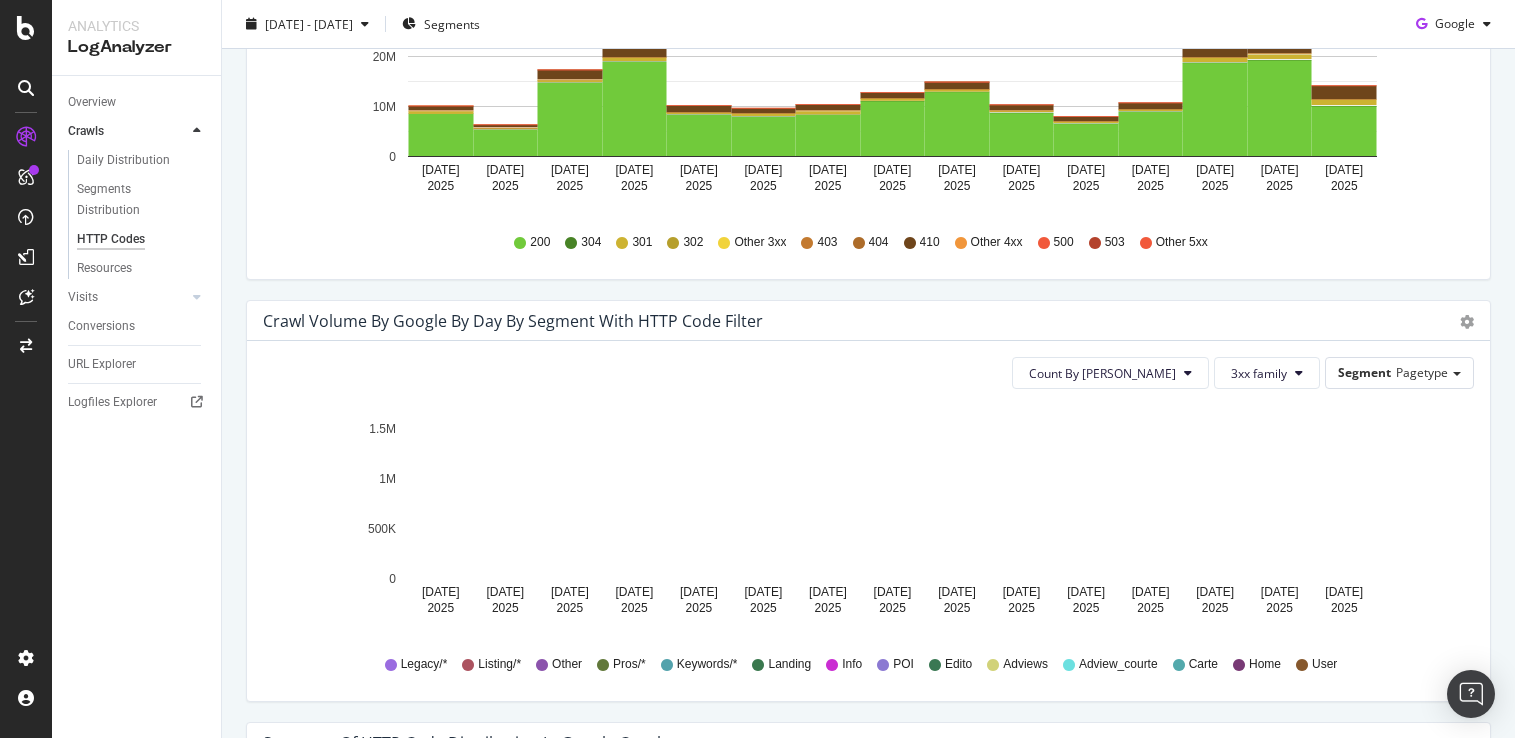 scroll, scrollTop: 815, scrollLeft: 0, axis: vertical 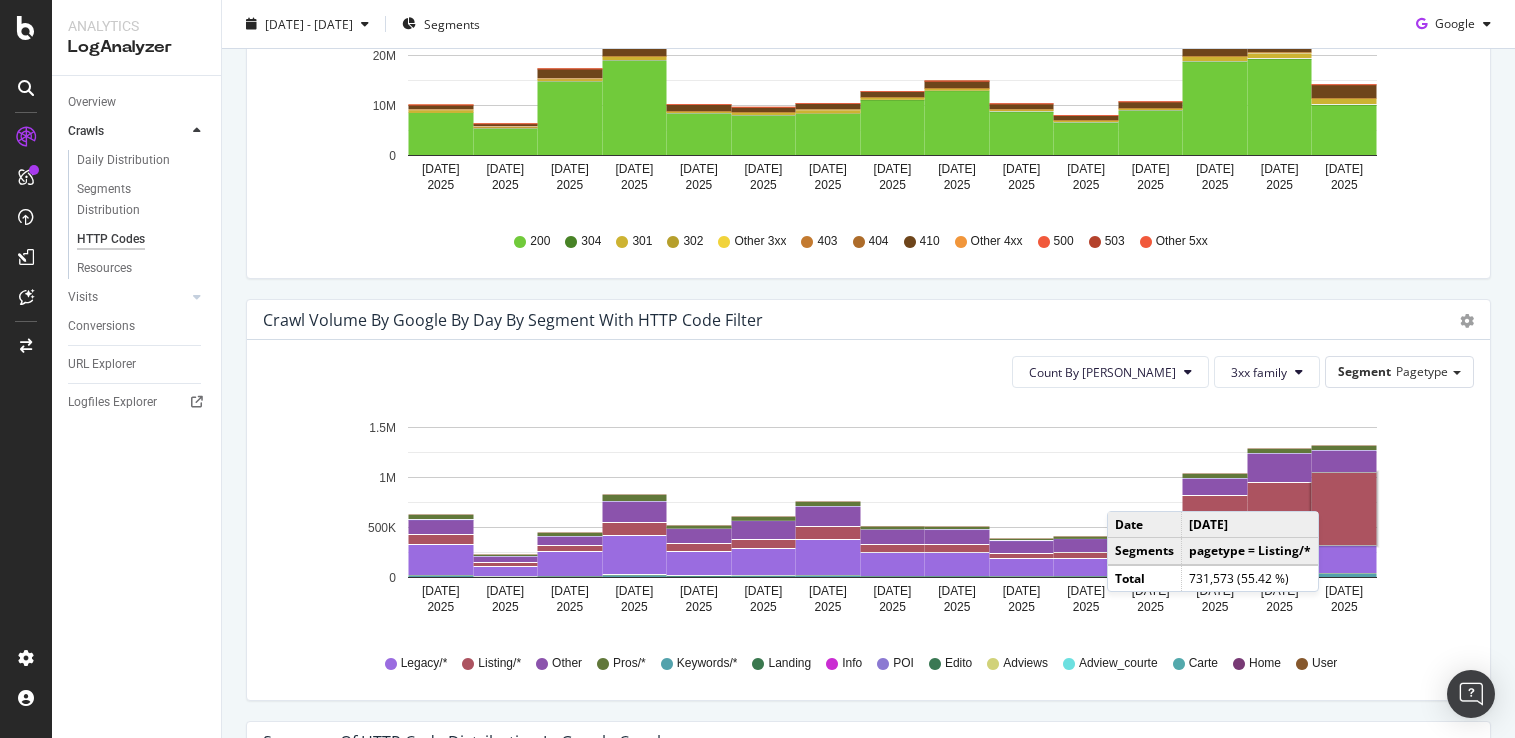 click 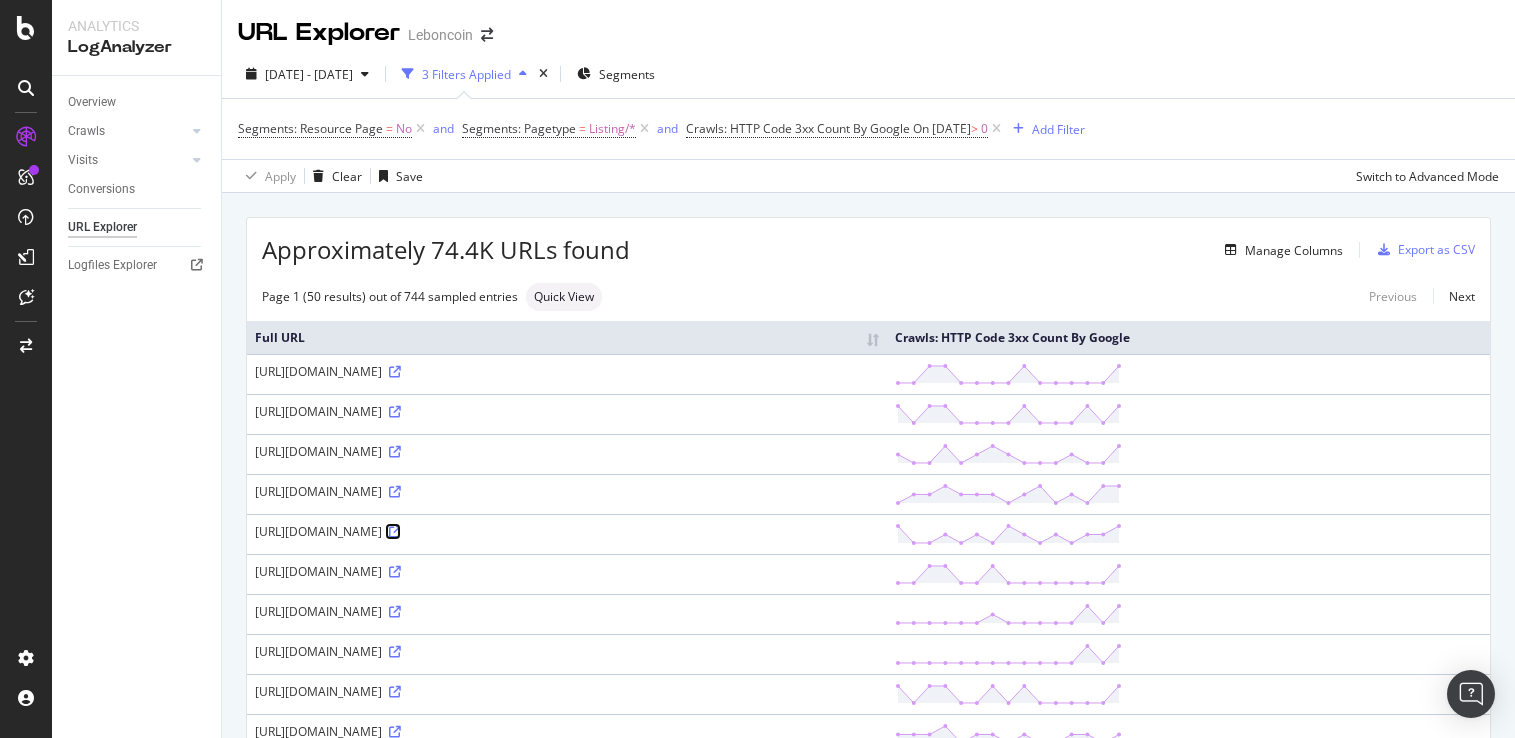 click at bounding box center (395, 532) 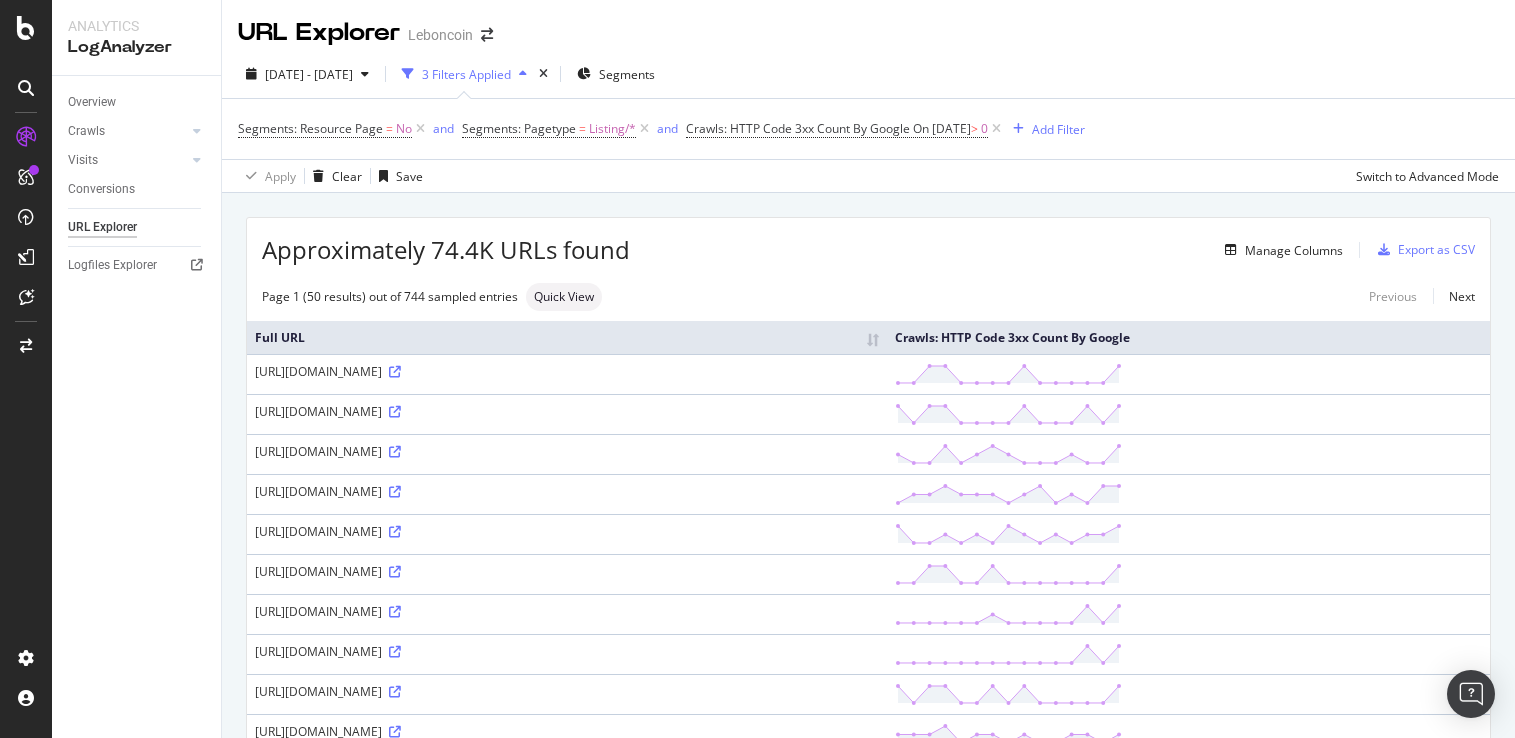 drag, startPoint x: 257, startPoint y: 536, endPoint x: 762, endPoint y: 532, distance: 505.01584 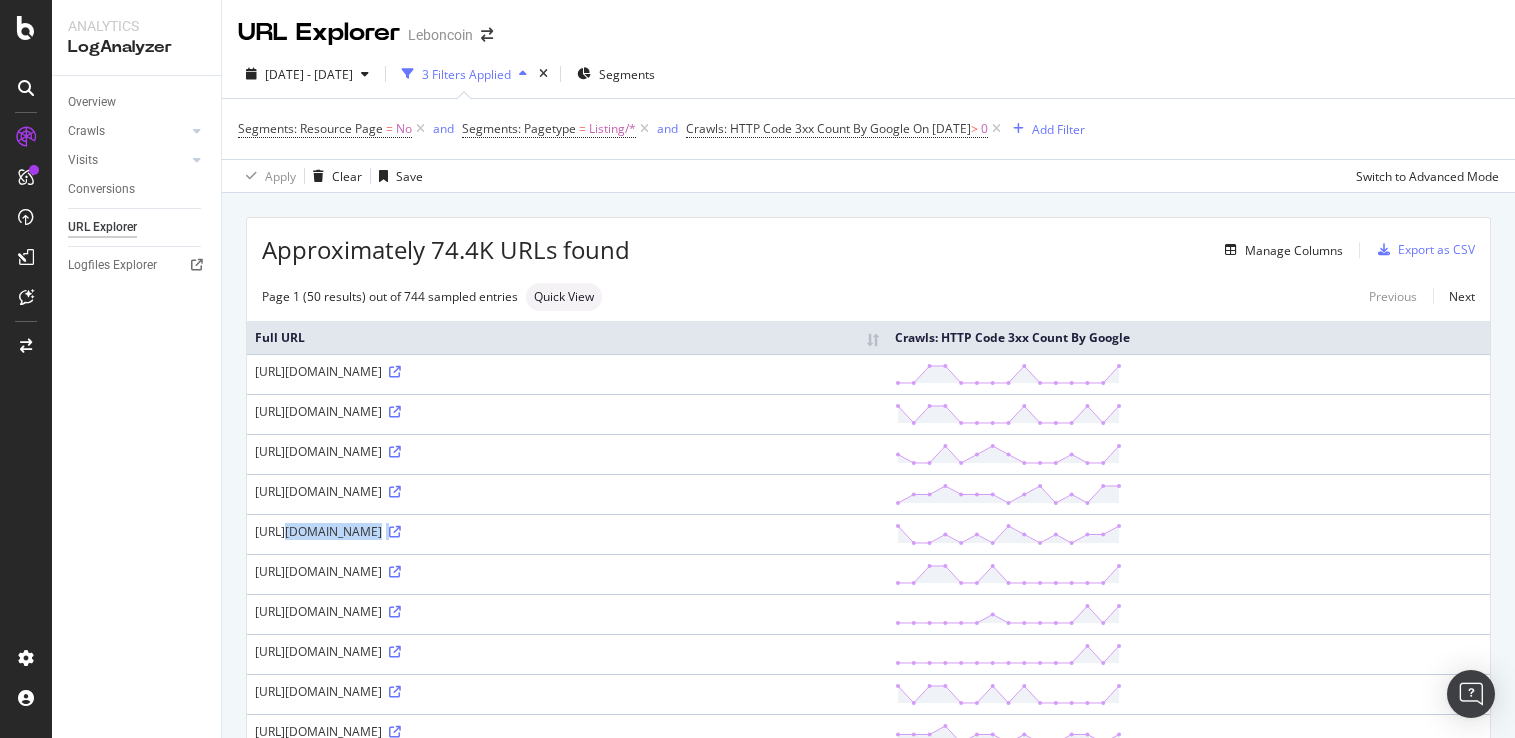 copy on "https://www.leboncoin.fr/c/voitures/u_car_brand:TOYOTA+u_car_model:TOYOTA_Prius+/p-2" 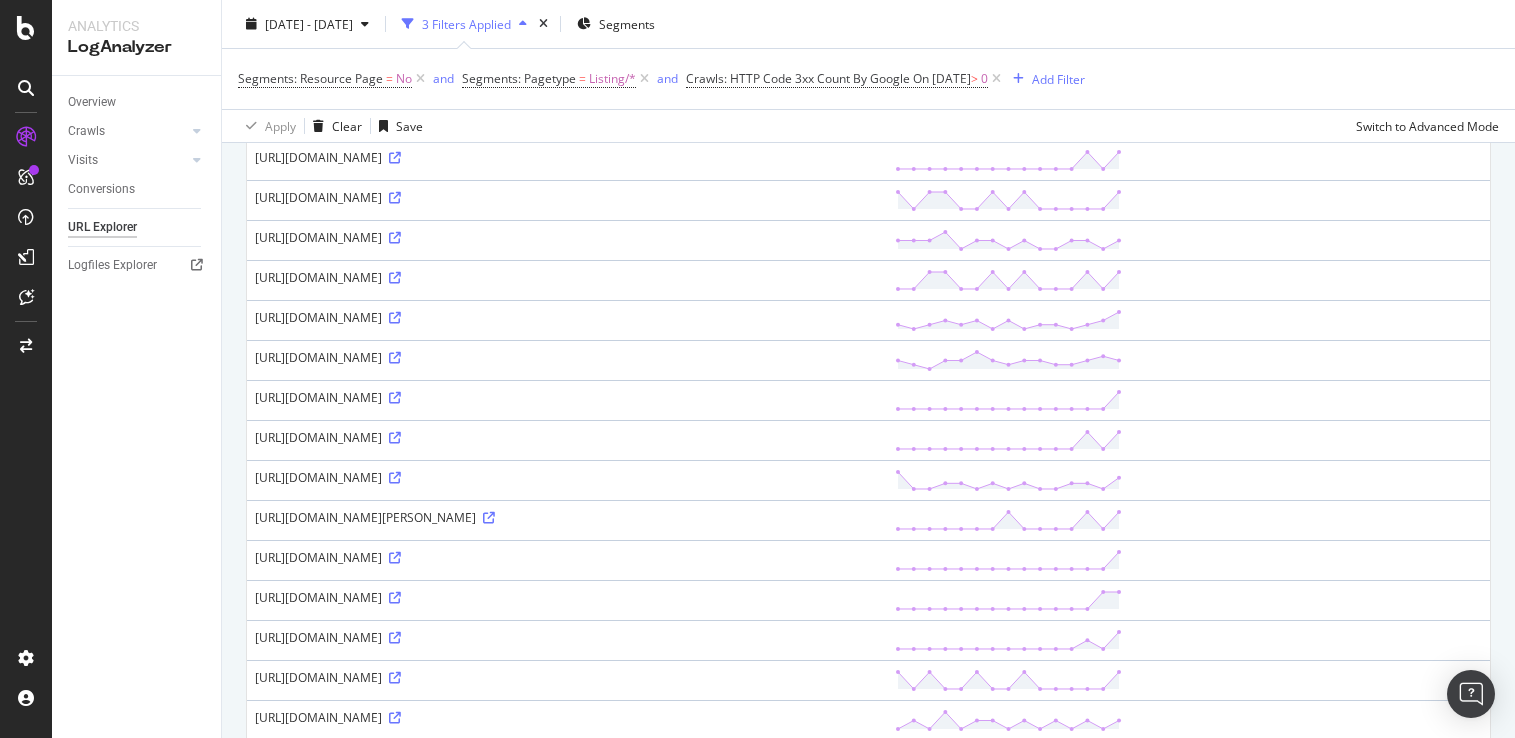 scroll, scrollTop: 818, scrollLeft: 0, axis: vertical 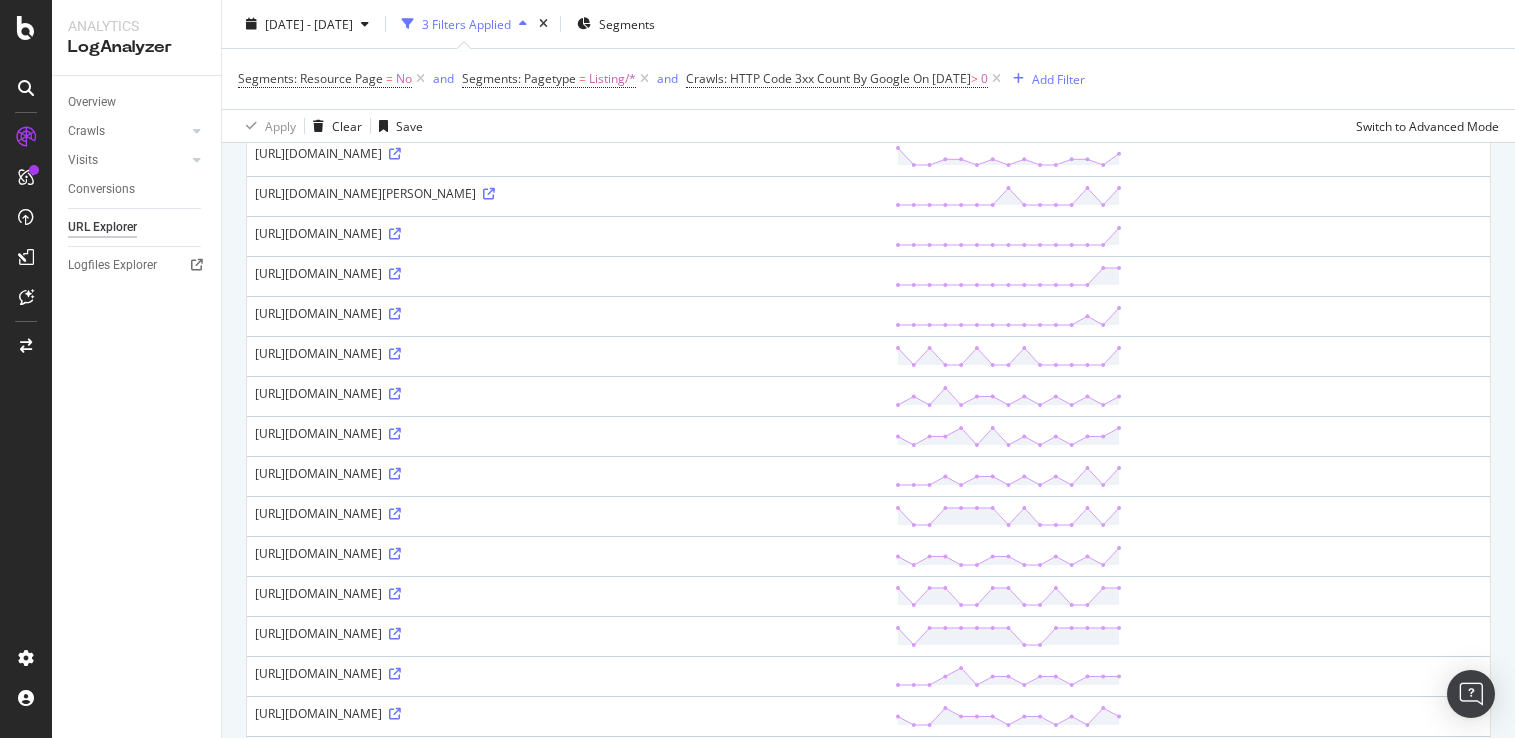 copy on "https://www.leboncoin.fr/cl/_immobilier_/cp_Erstein_67150" 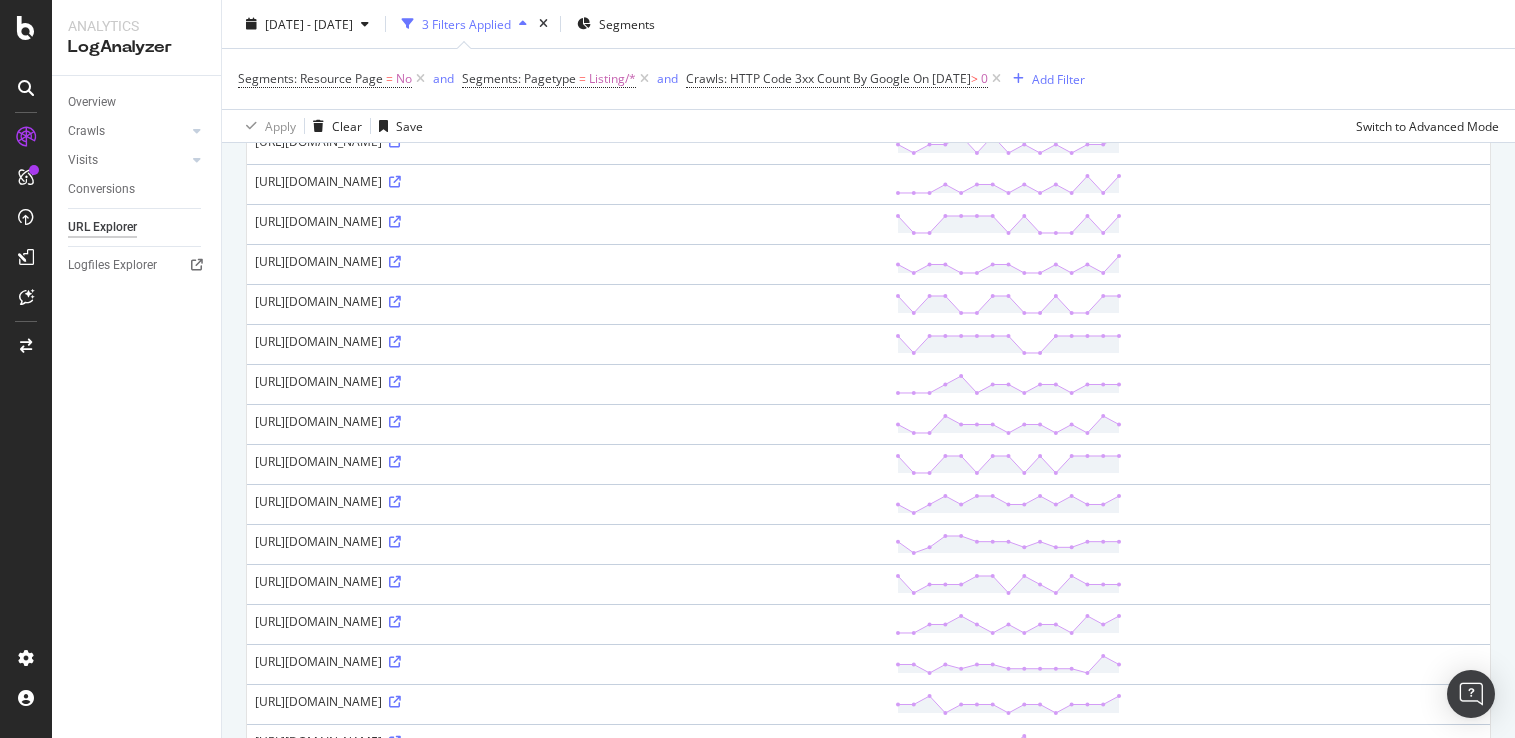 scroll, scrollTop: 1107, scrollLeft: 0, axis: vertical 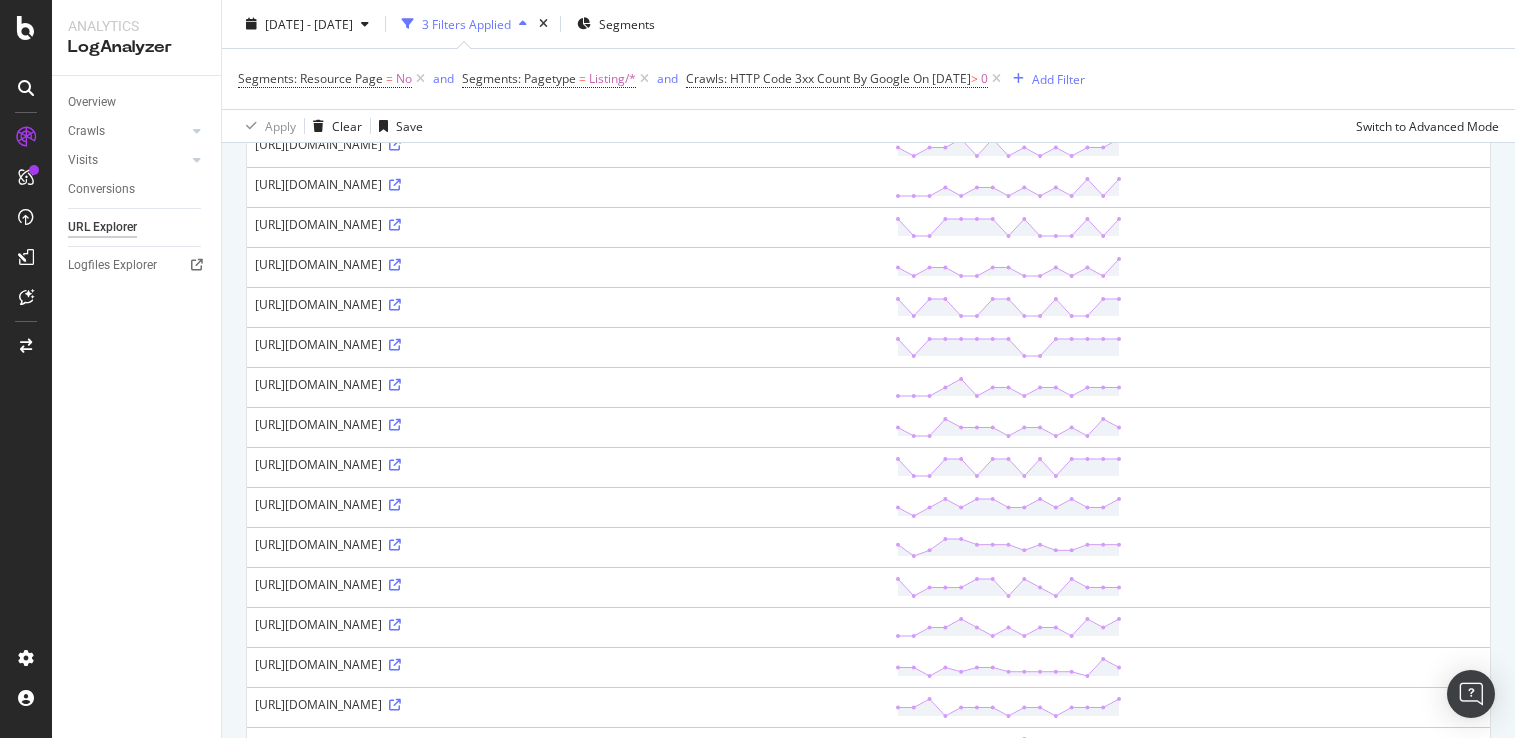click on "https://www.leboncoin.fr/cl/_immobilier_/cp_Erstein_67150" at bounding box center (567, 264) 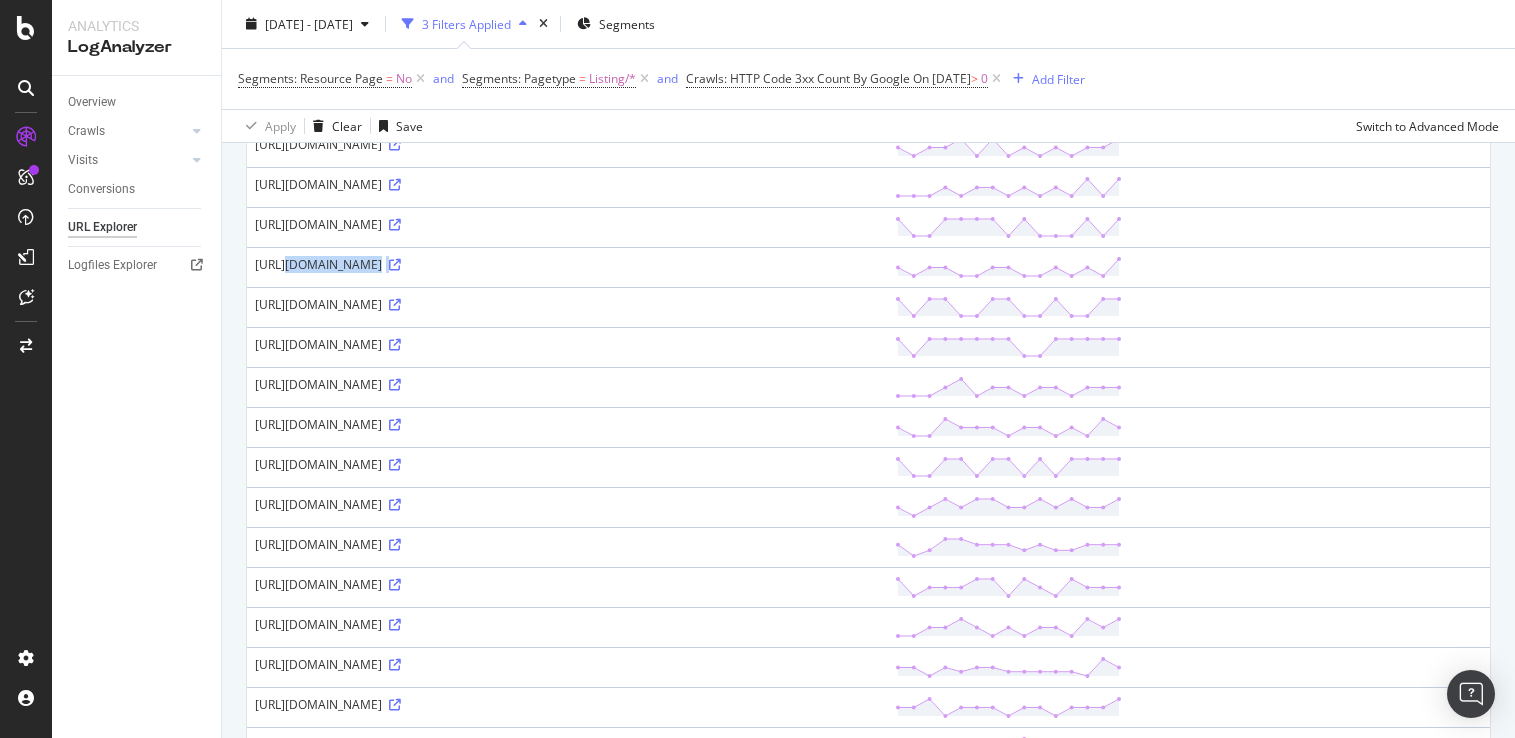click on "https://www.leboncoin.fr/cl/_immobilier_/cp_Erstein_67150" at bounding box center [567, 264] 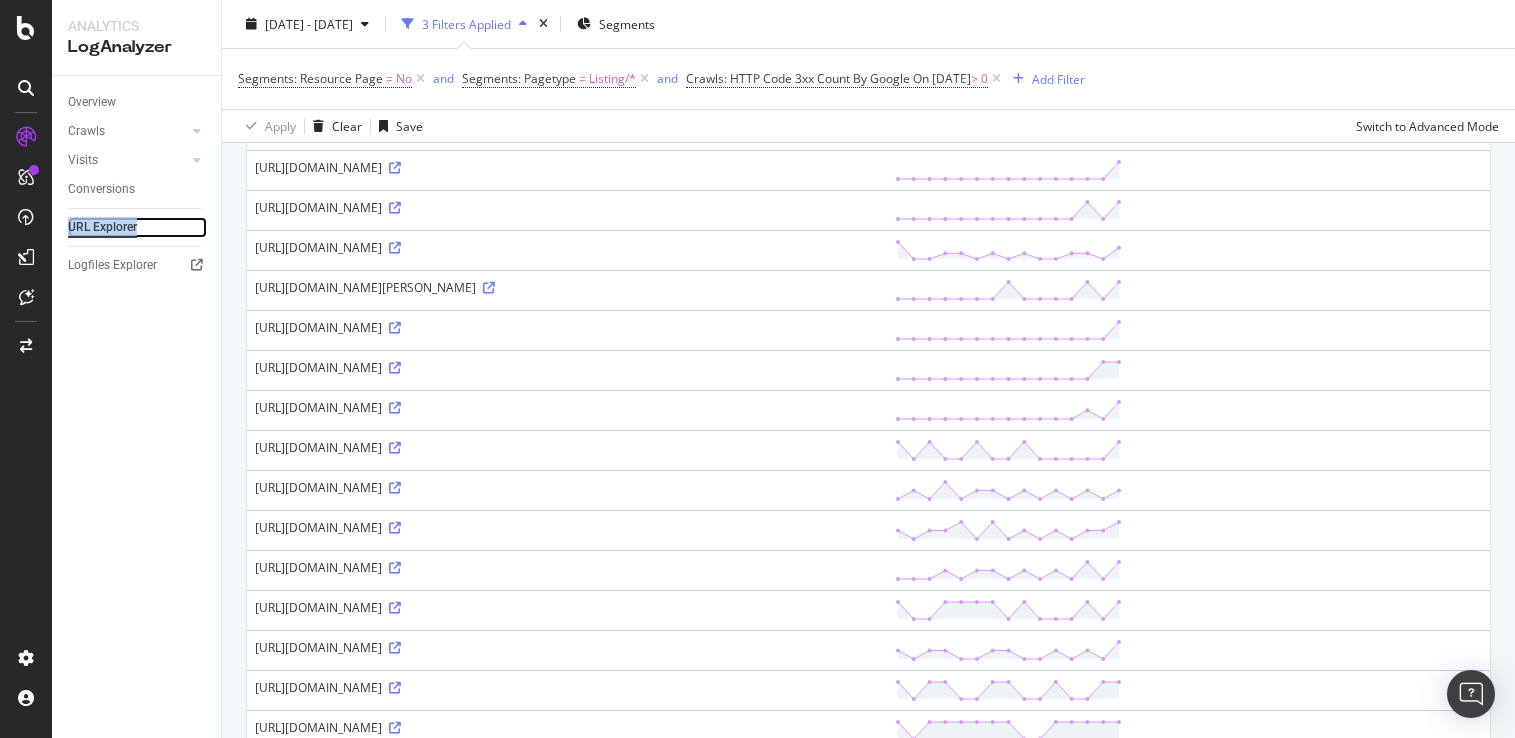 scroll, scrollTop: 0, scrollLeft: 0, axis: both 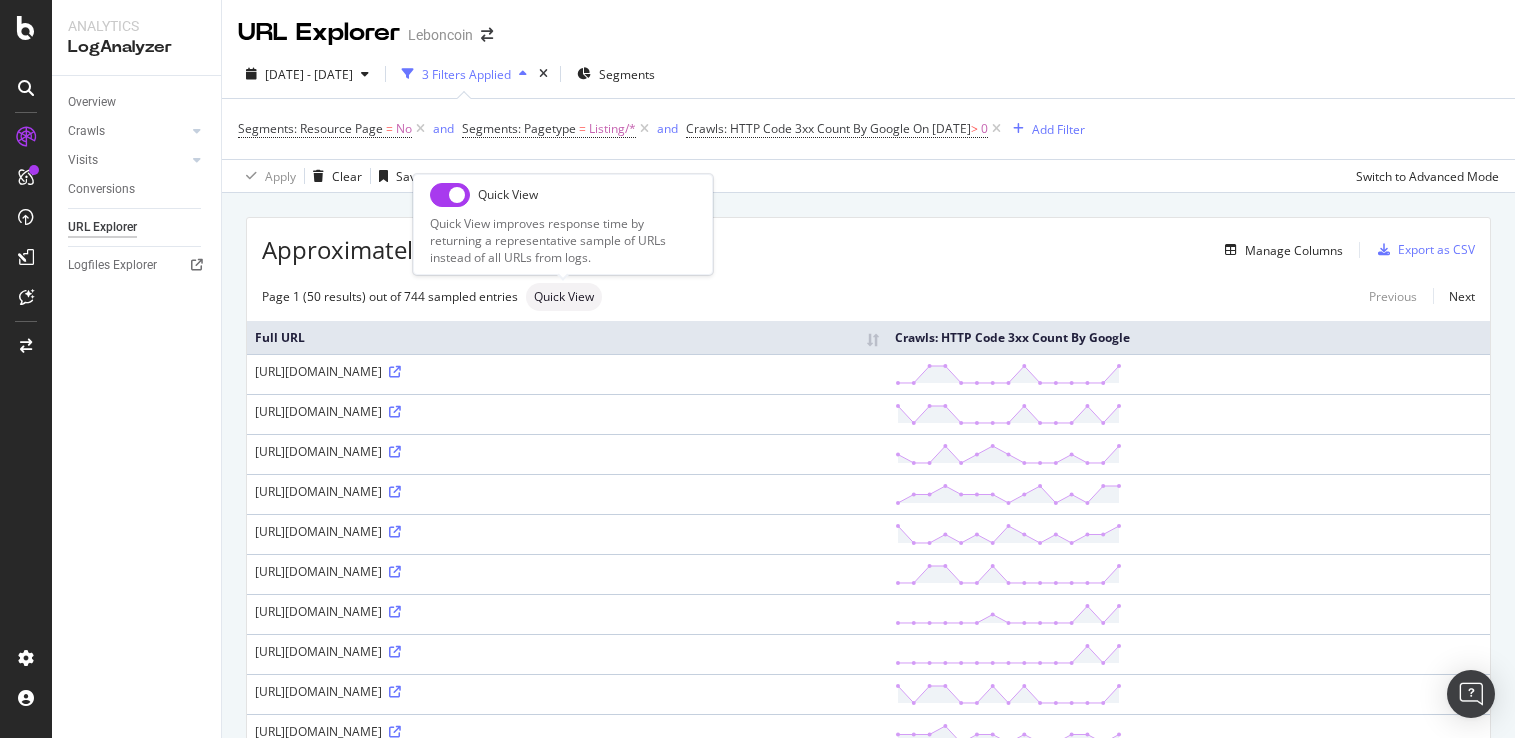 click on "Quick View" at bounding box center (564, 297) 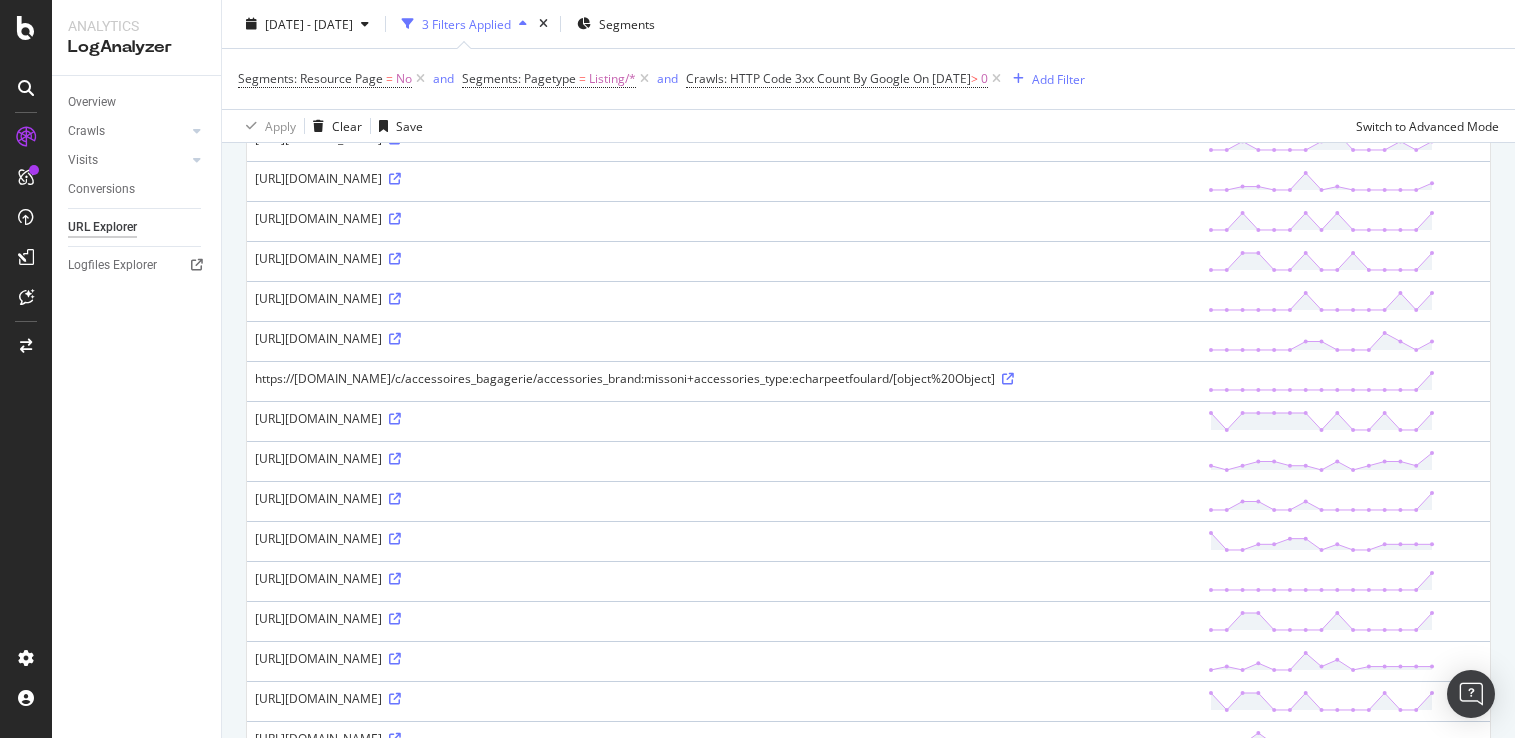 scroll, scrollTop: 605, scrollLeft: 0, axis: vertical 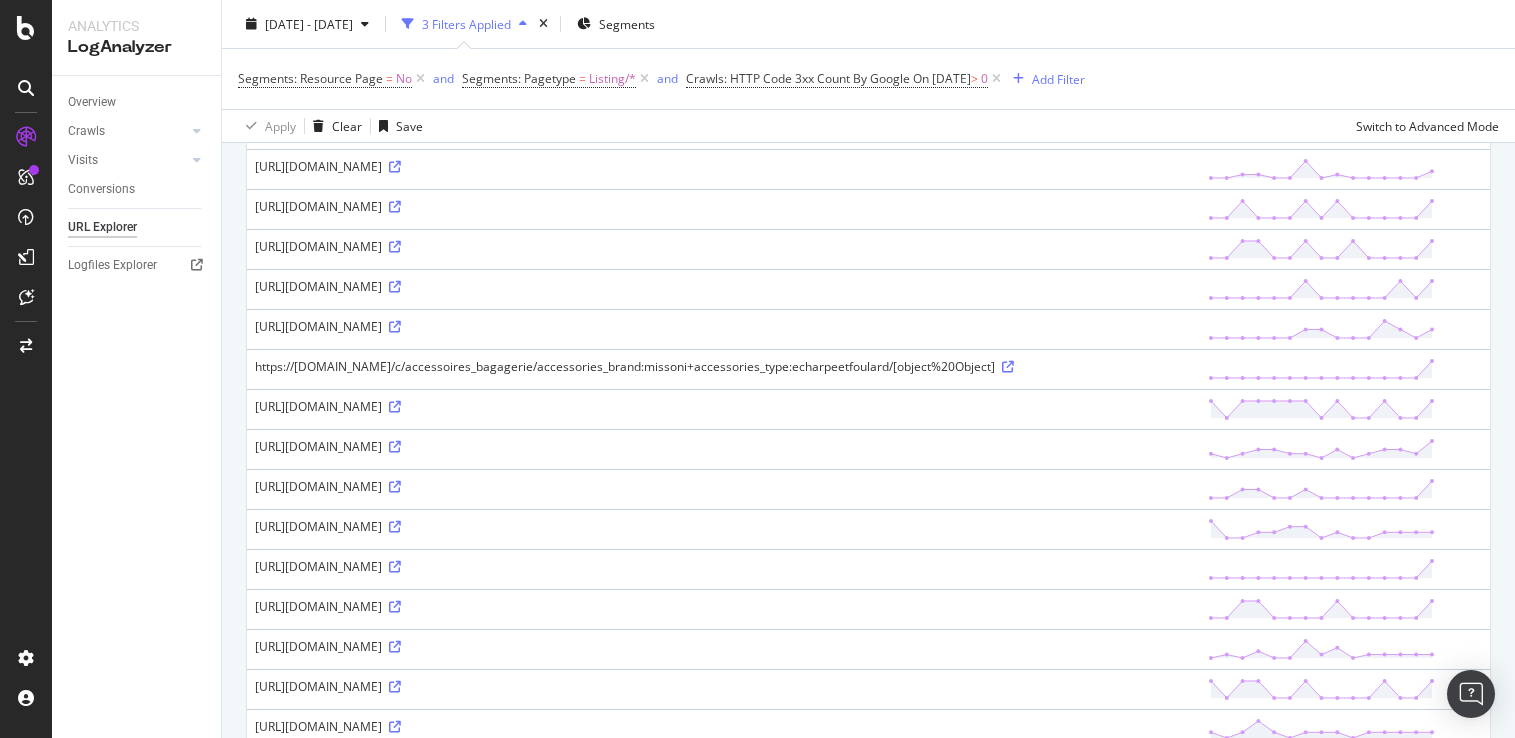 click on "https://www.leboncoin.fr/c/accessoires_bagagerie/accessories_brand:nat&nin+accessories_type:sacenbandouliere" at bounding box center [723, 526] 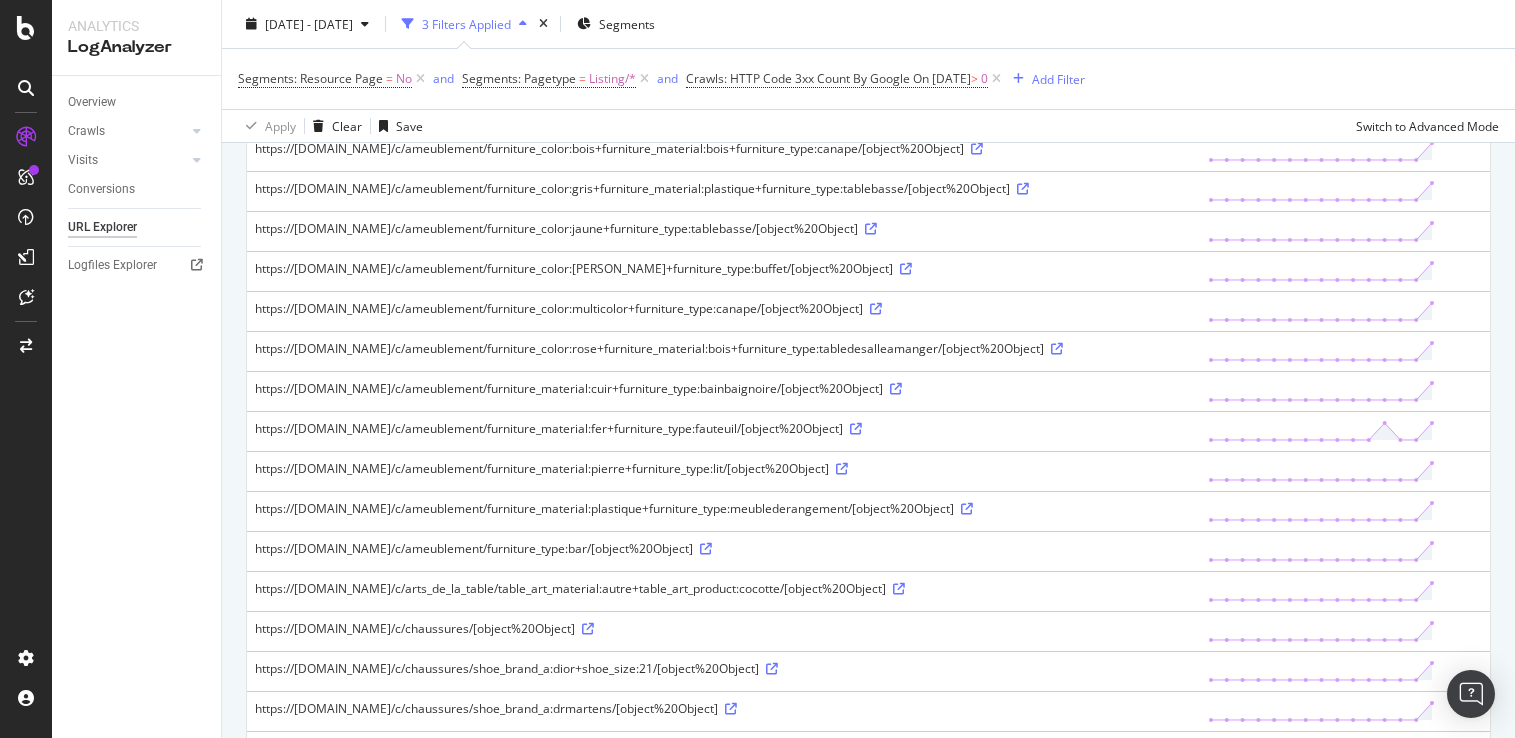 scroll, scrollTop: 1471, scrollLeft: 0, axis: vertical 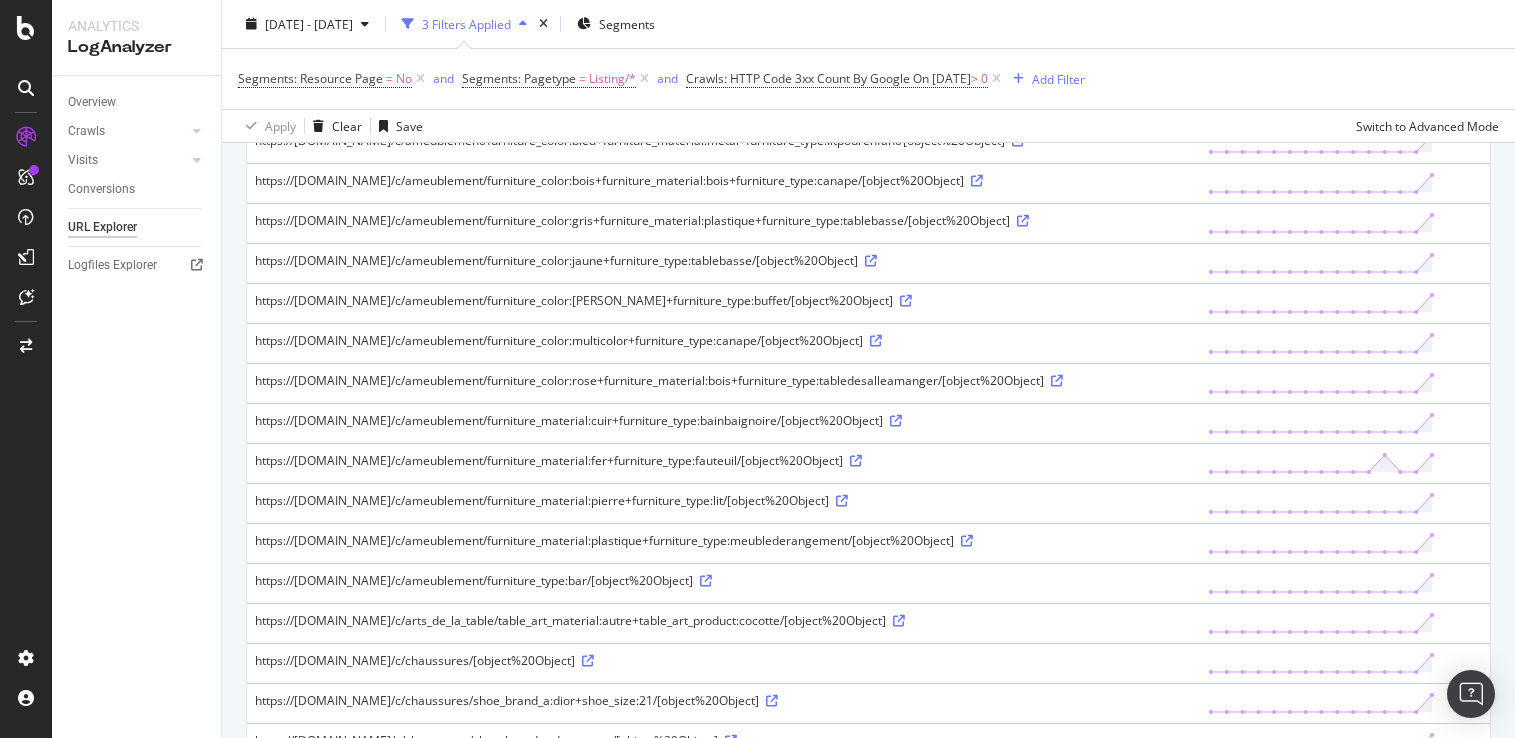 click on "https://www.leboncoin.fr/c/ameublement/furniture_color:gris+furniture_material:plastique+furniture_type:tablebasse/[object%20Object]" at bounding box center (723, 220) 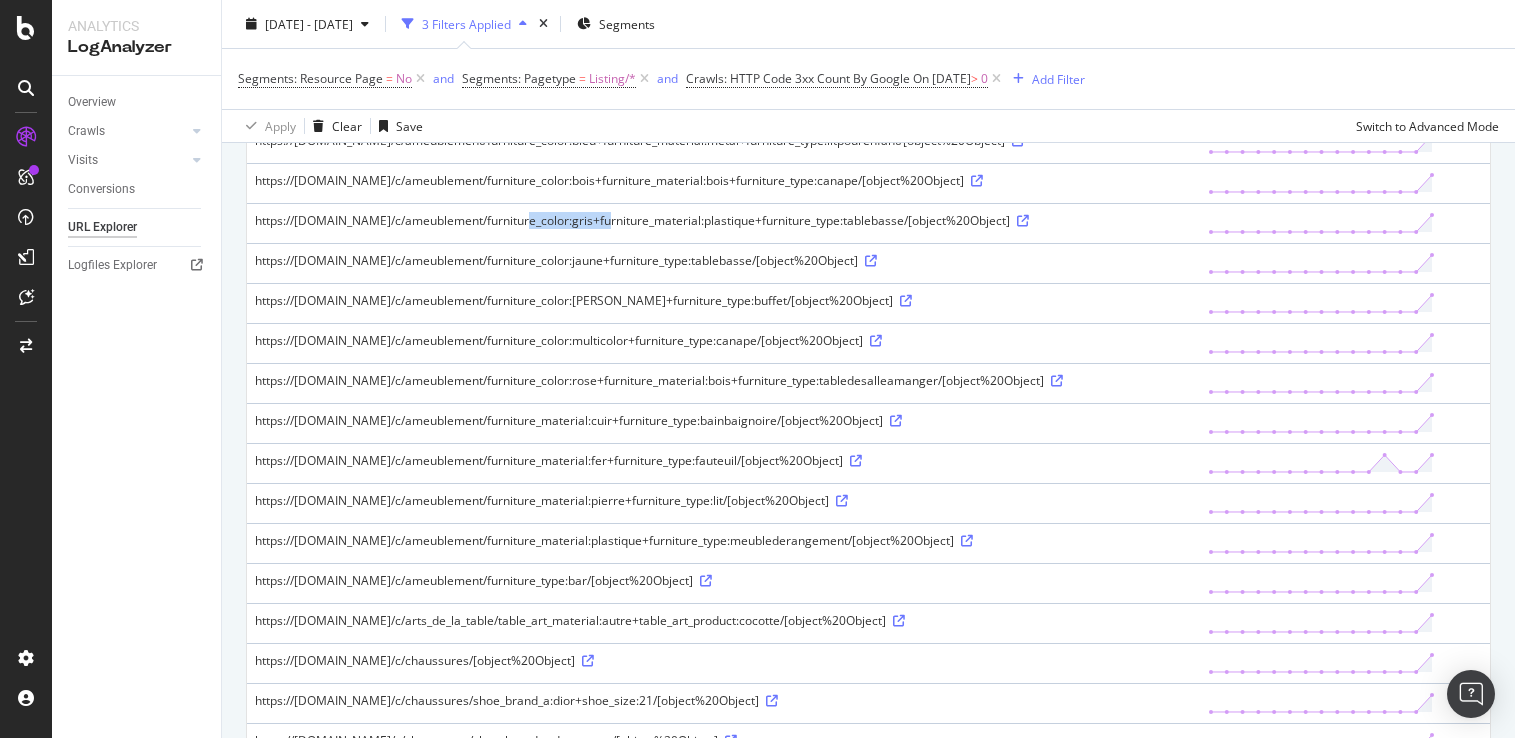 click on "https://www.leboncoin.fr/c/ameublement/furniture_color:gris+furniture_material:plastique+furniture_type:tablebasse/[object%20Object]" at bounding box center (723, 220) 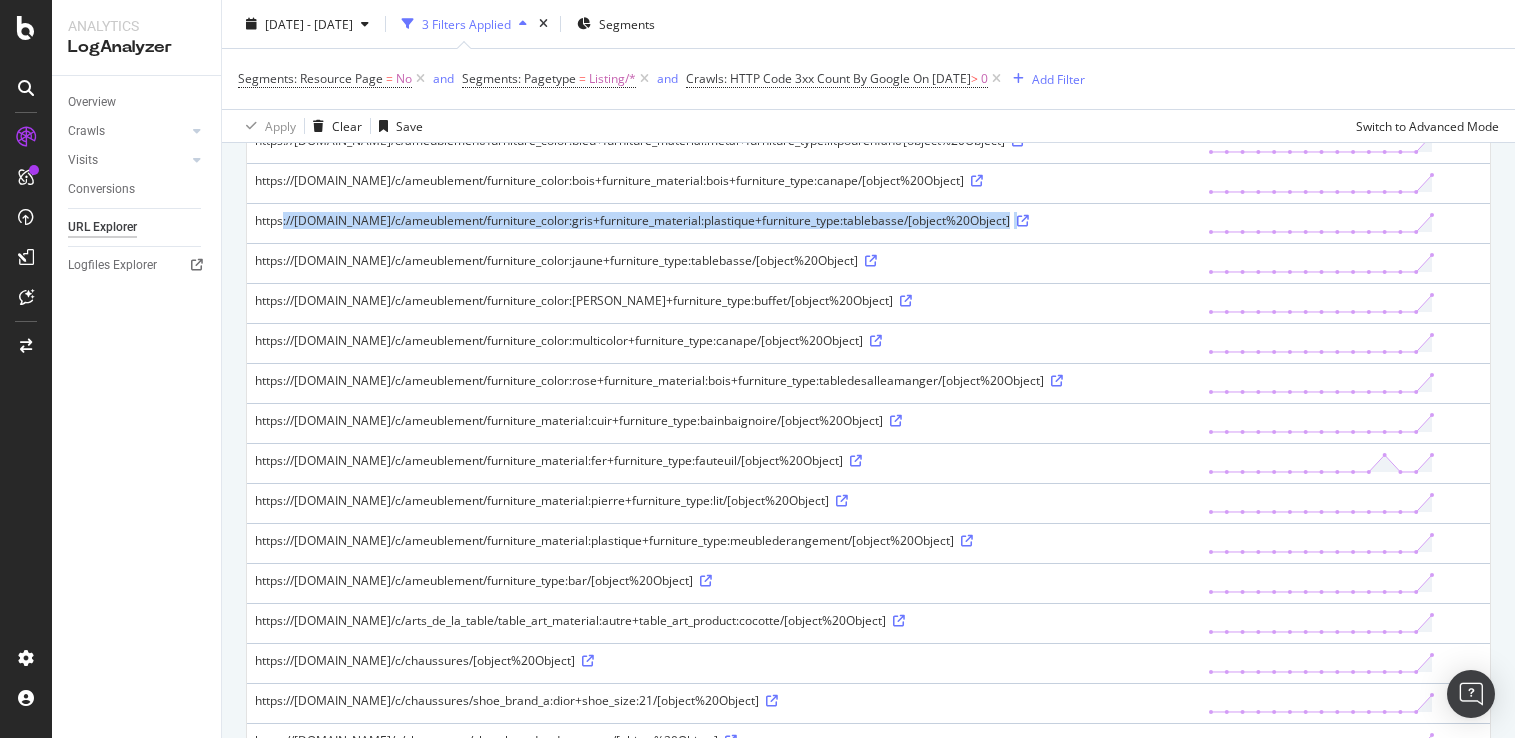 click on "https://www.leboncoin.fr/c/ameublement/furniture_color:gris+furniture_material:plastique+furniture_type:tablebasse/[object%20Object]" at bounding box center [723, 220] 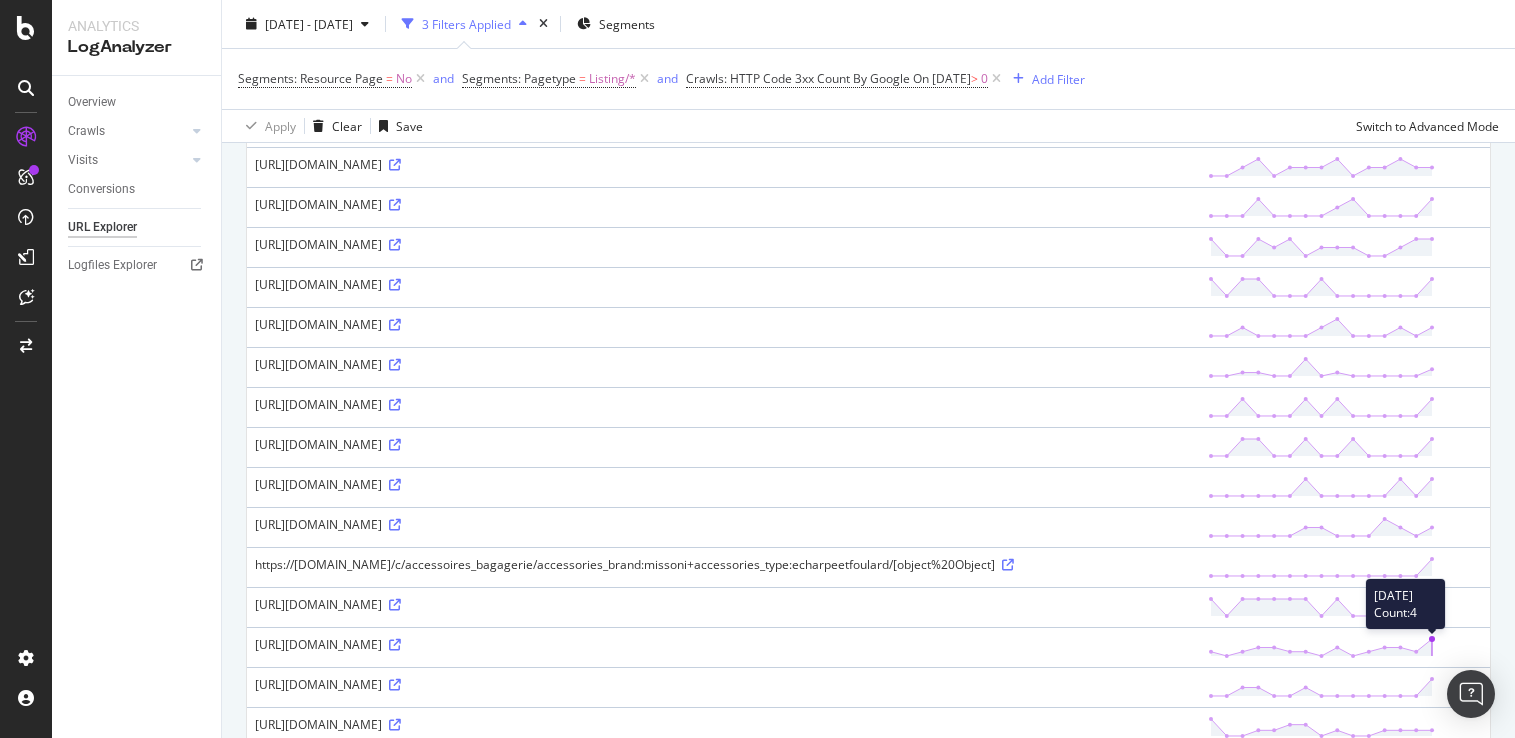 scroll, scrollTop: 440, scrollLeft: 0, axis: vertical 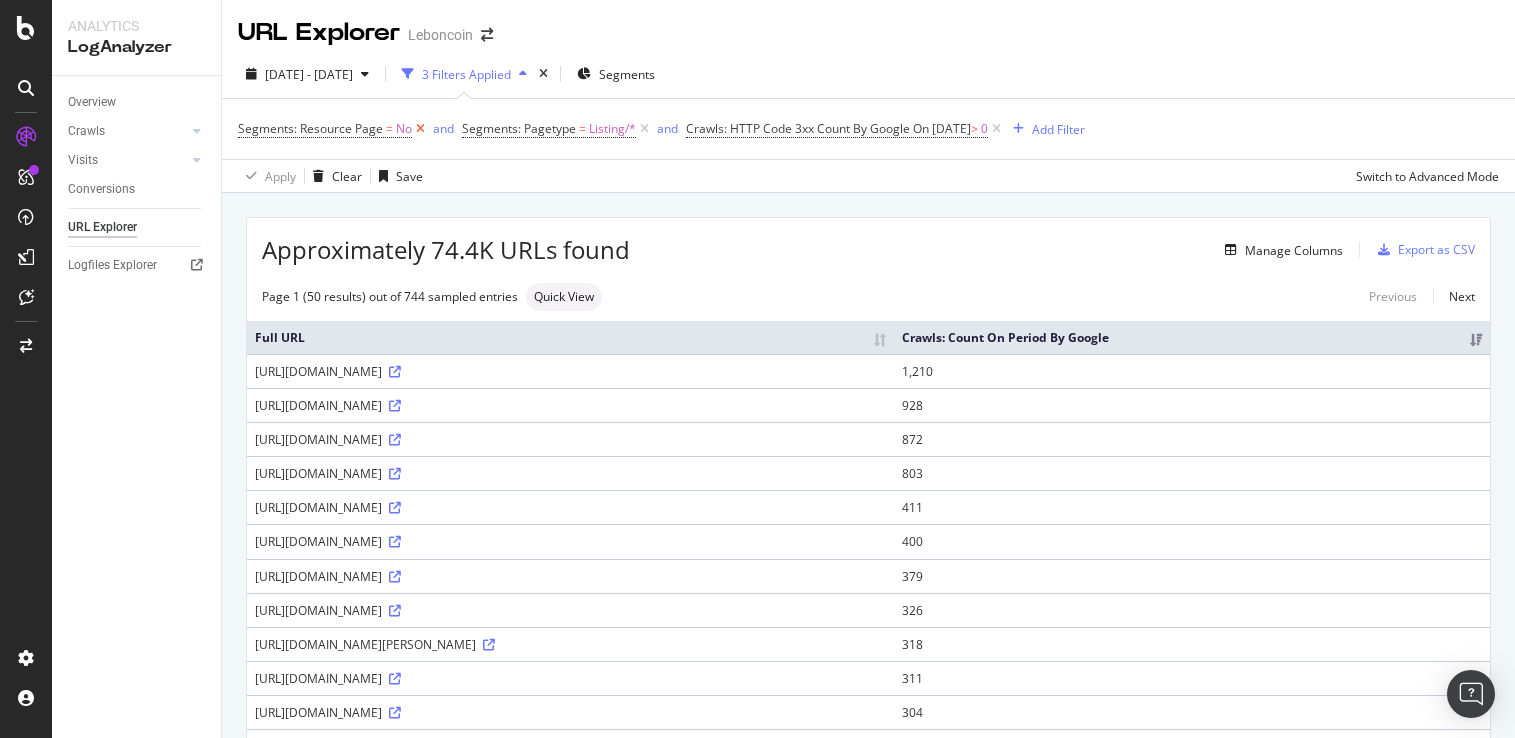 click at bounding box center (420, 129) 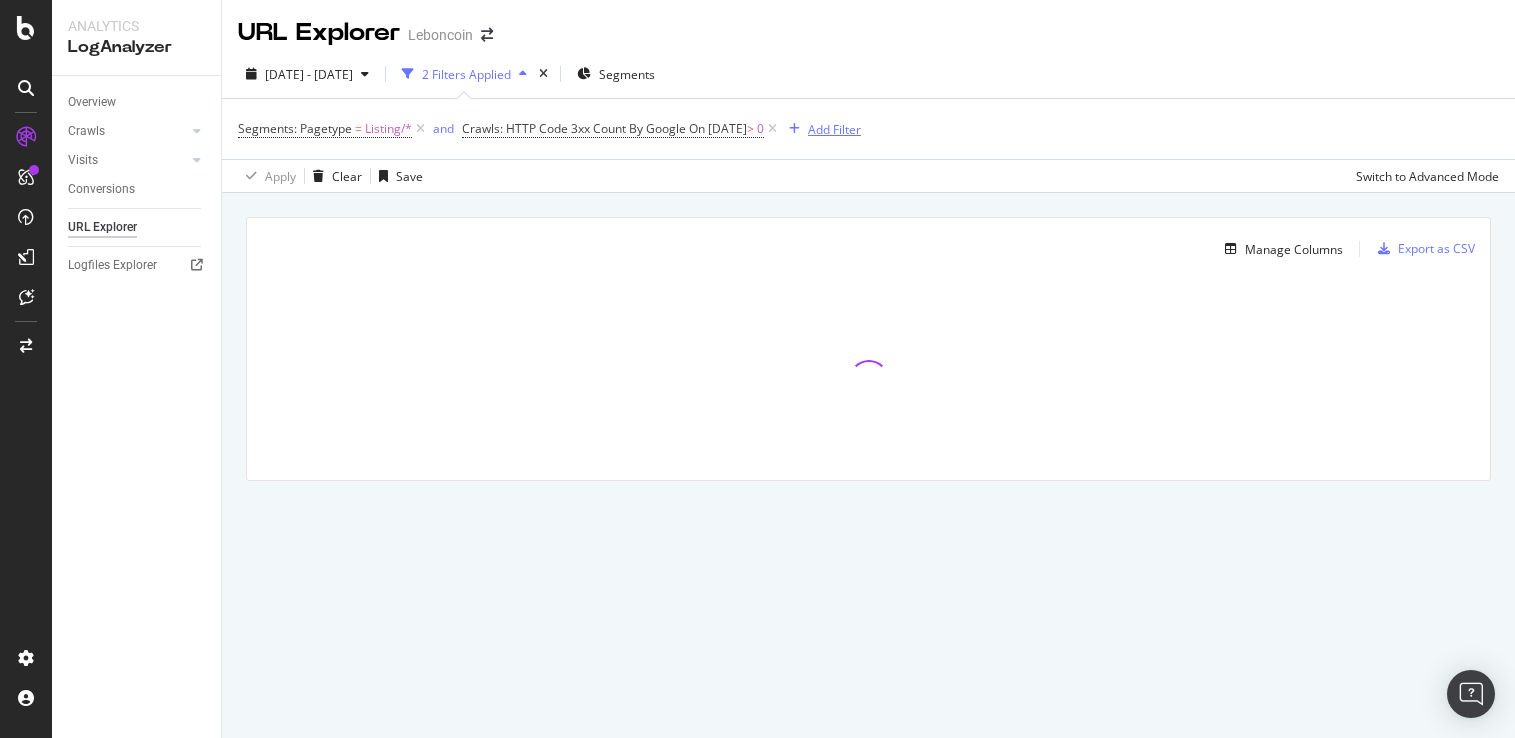 click at bounding box center (794, 129) 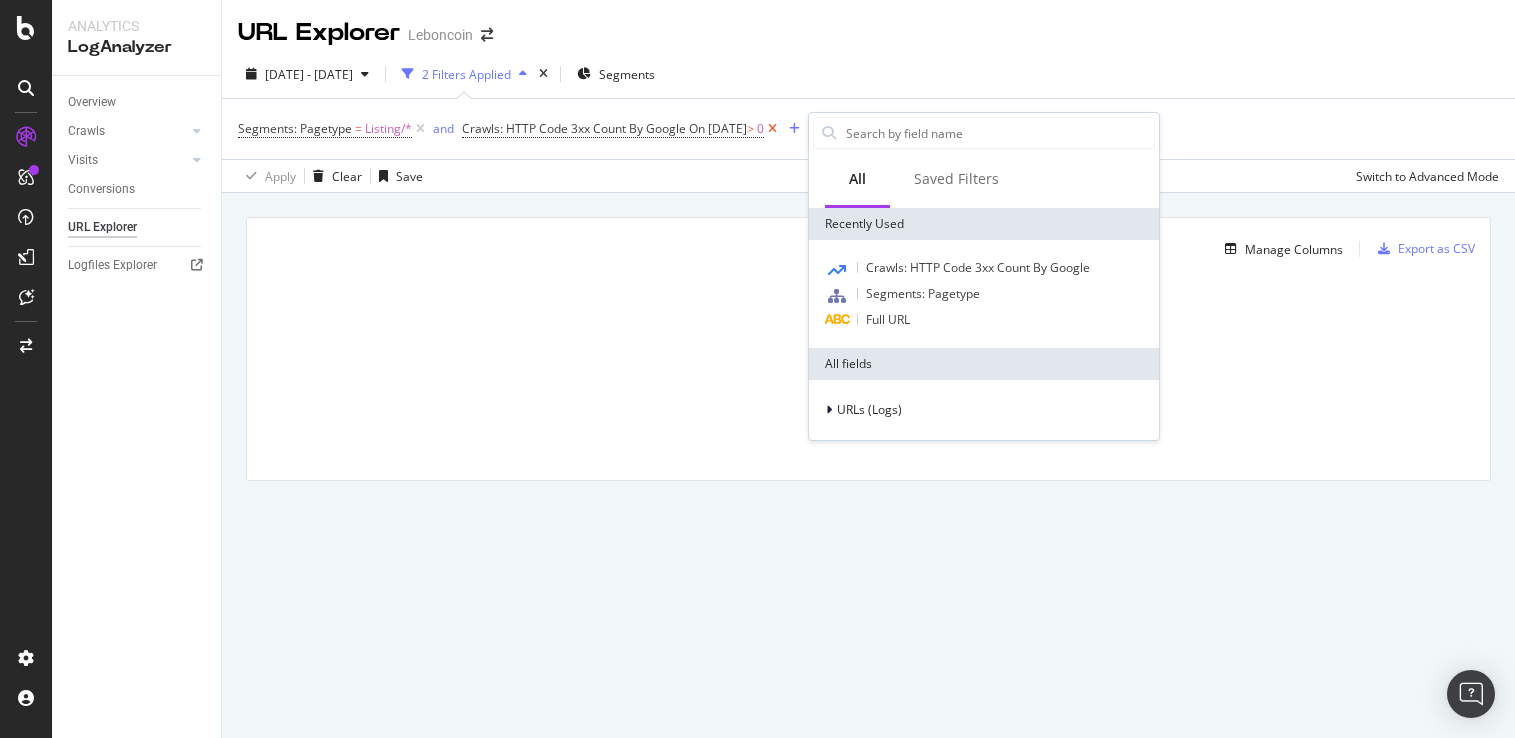 click at bounding box center [772, 129] 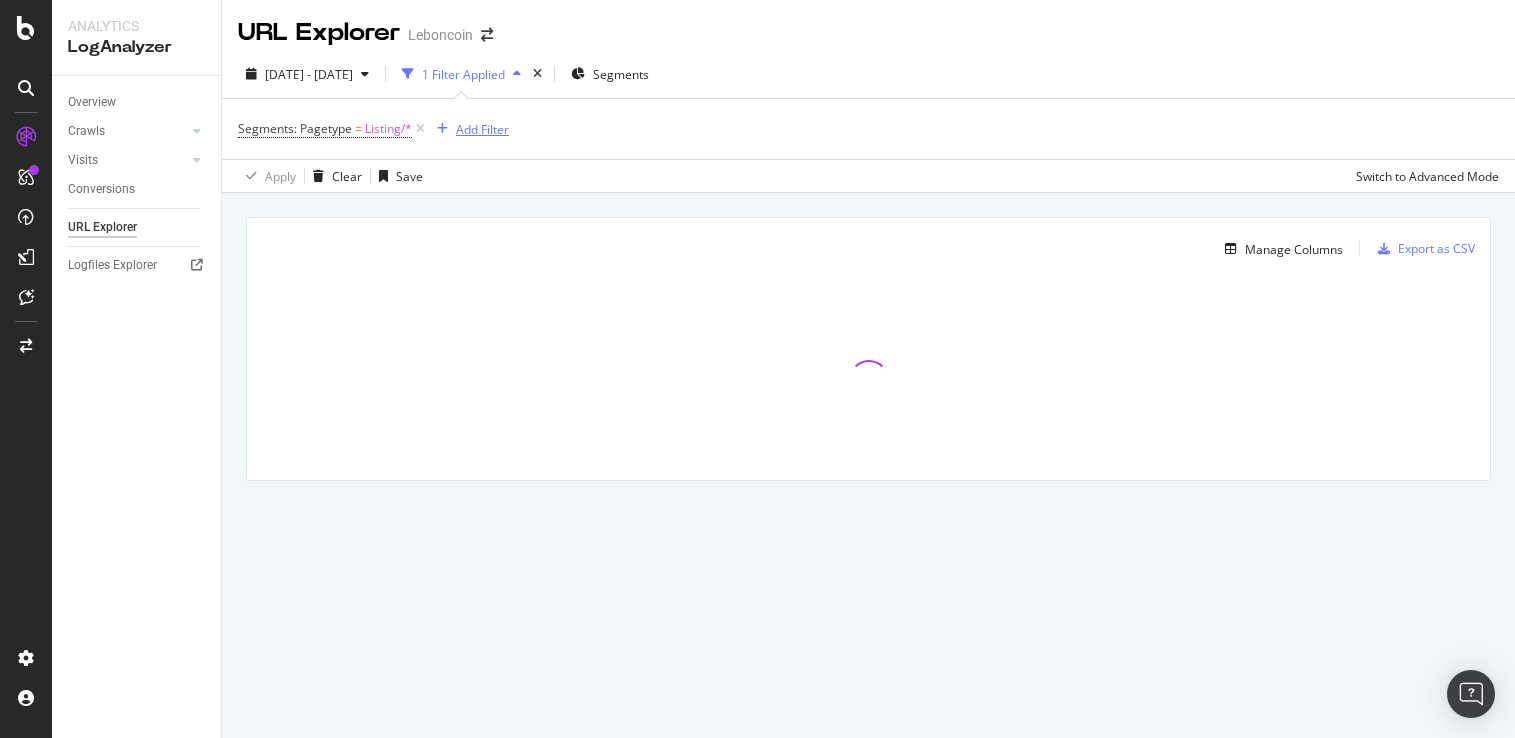 click on "Add Filter" at bounding box center [482, 129] 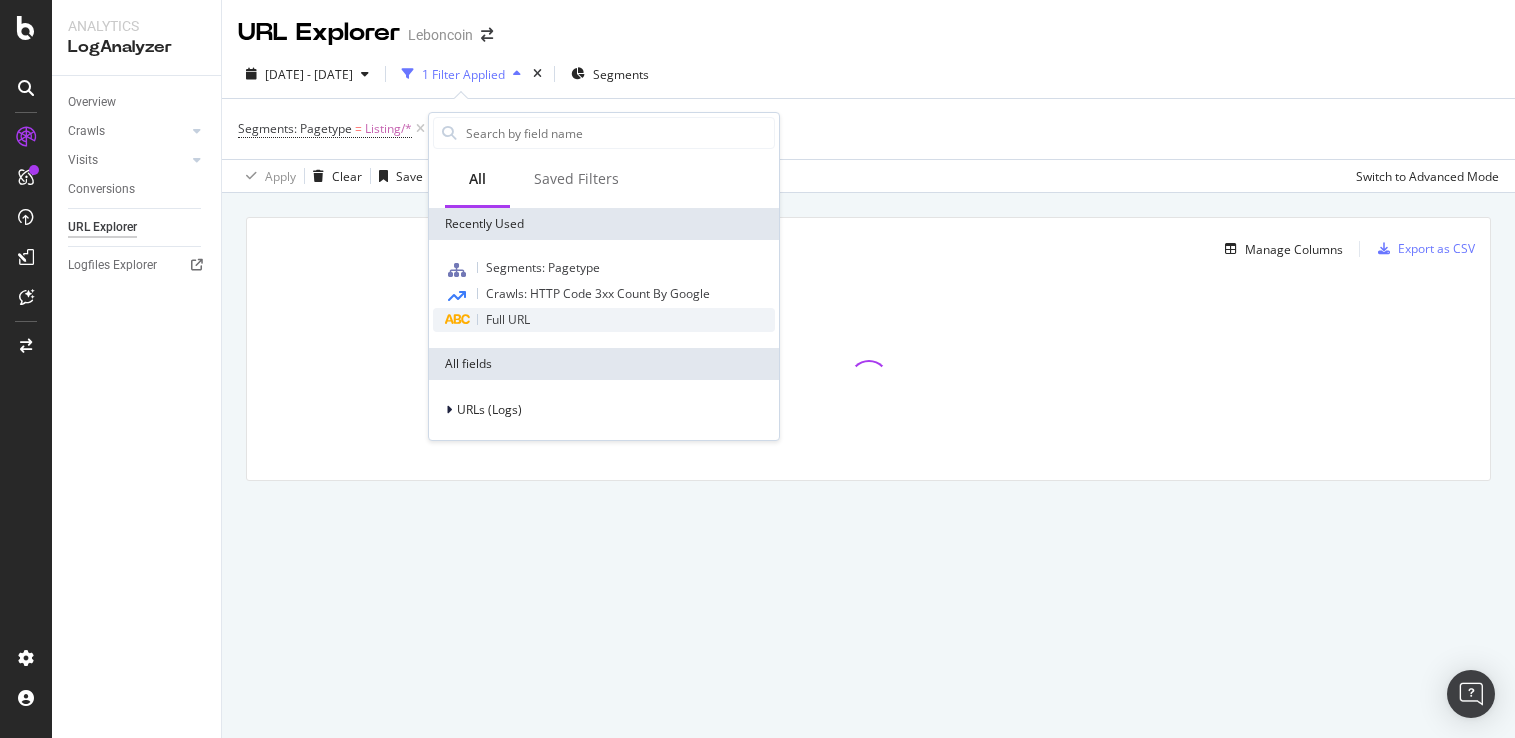 click on "Full URL" at bounding box center [604, 320] 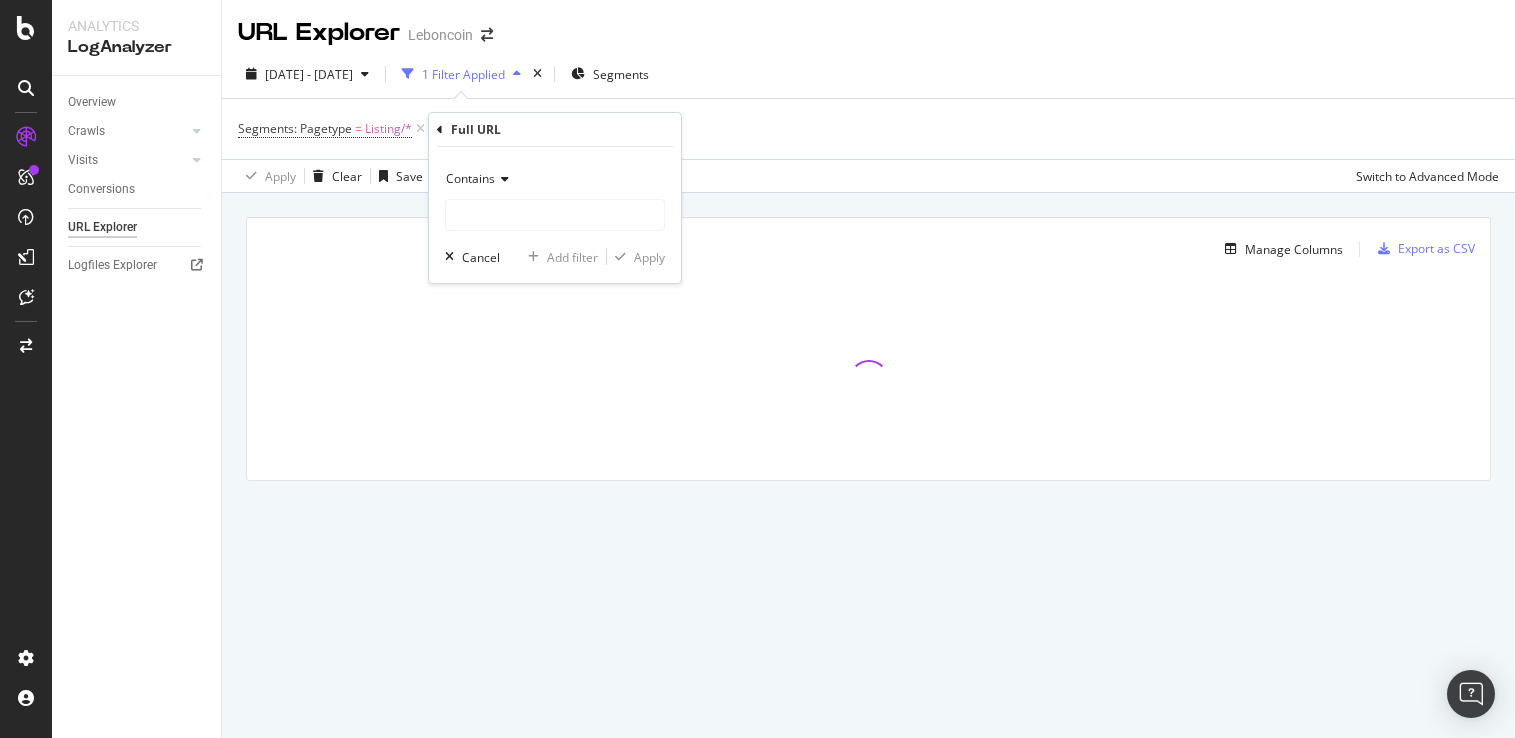 click on "Contains" at bounding box center [555, 197] 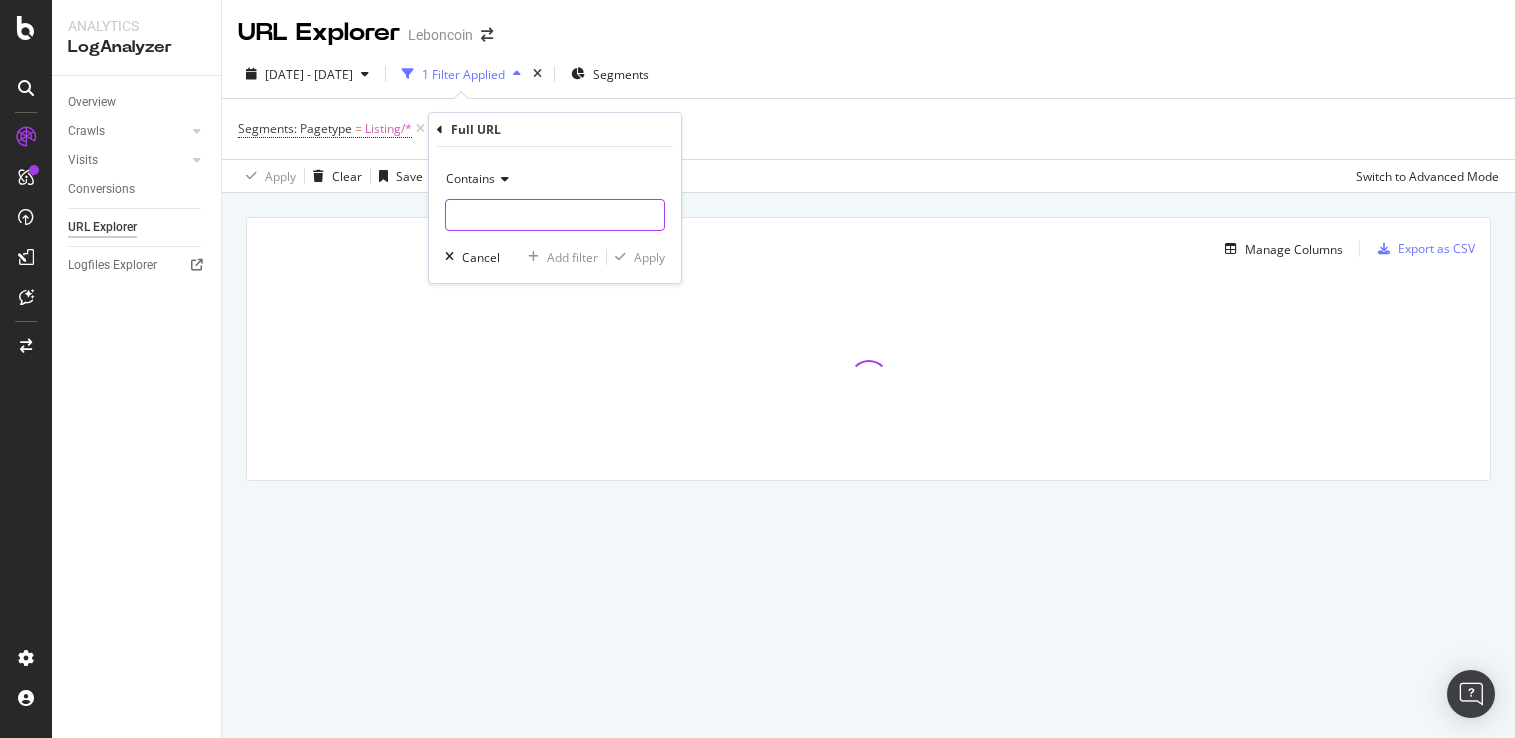 click at bounding box center [555, 215] 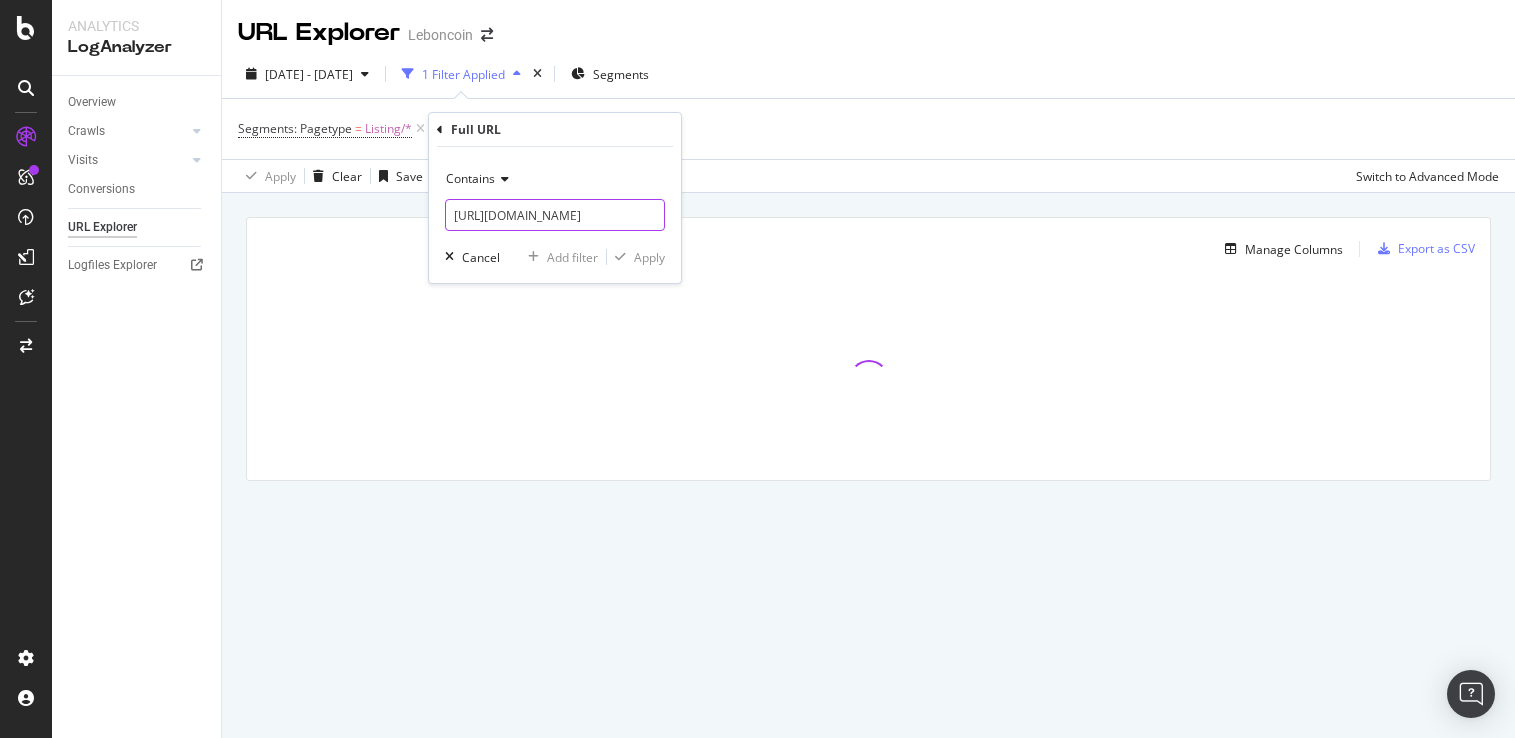scroll, scrollTop: 0, scrollLeft: 158, axis: horizontal 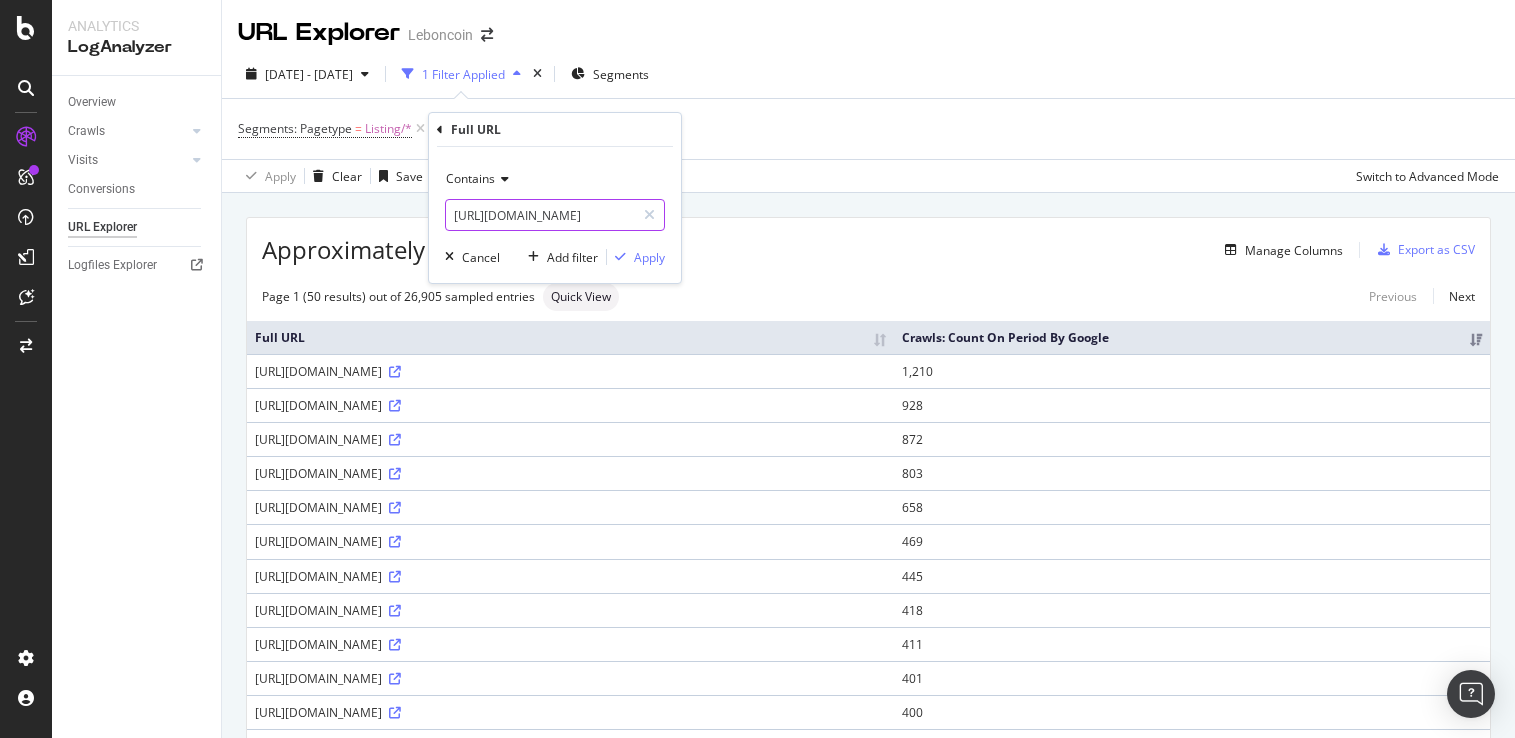 type on "https://www.leboncoin.fr/cl/_immobilier_/cp_Erstein_67150" 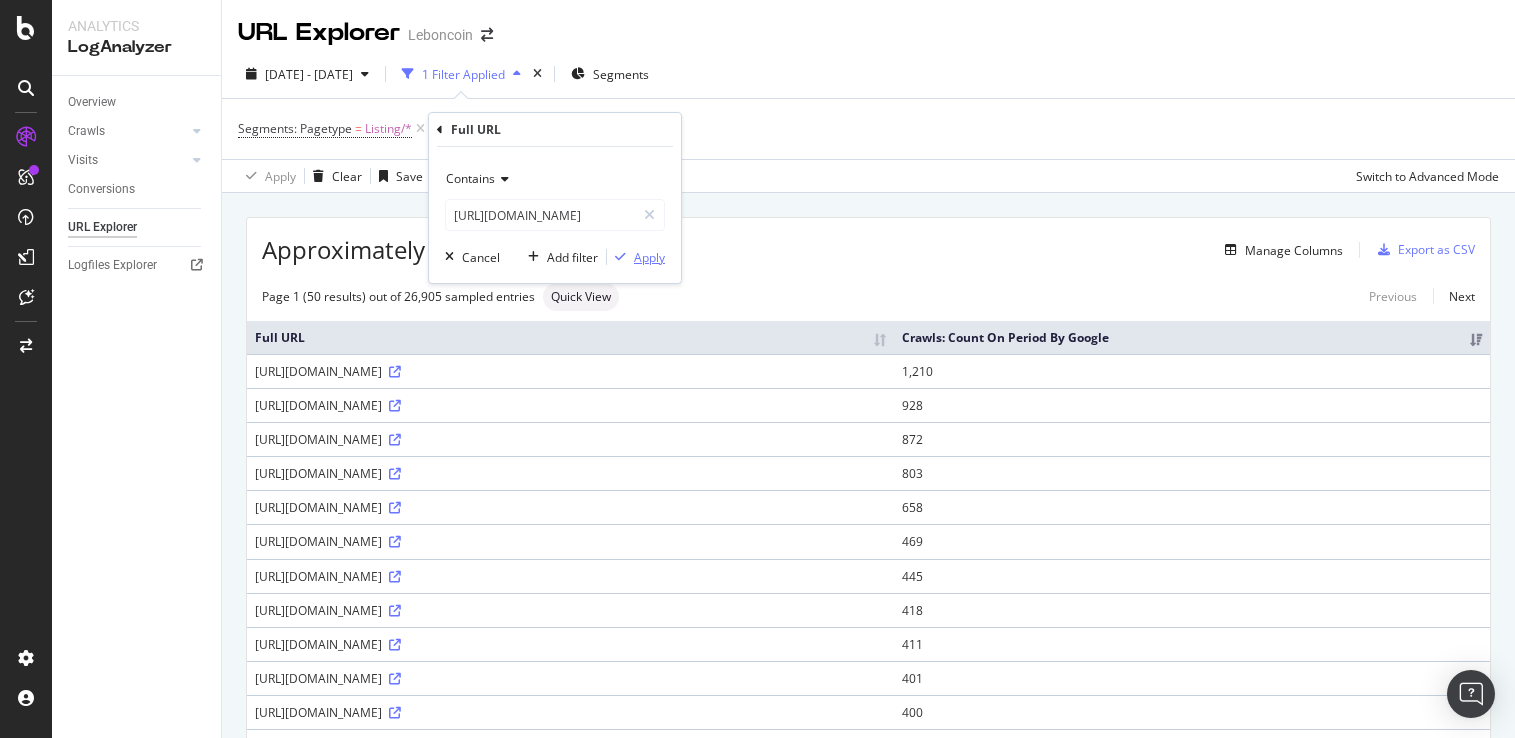 click at bounding box center (620, 257) 